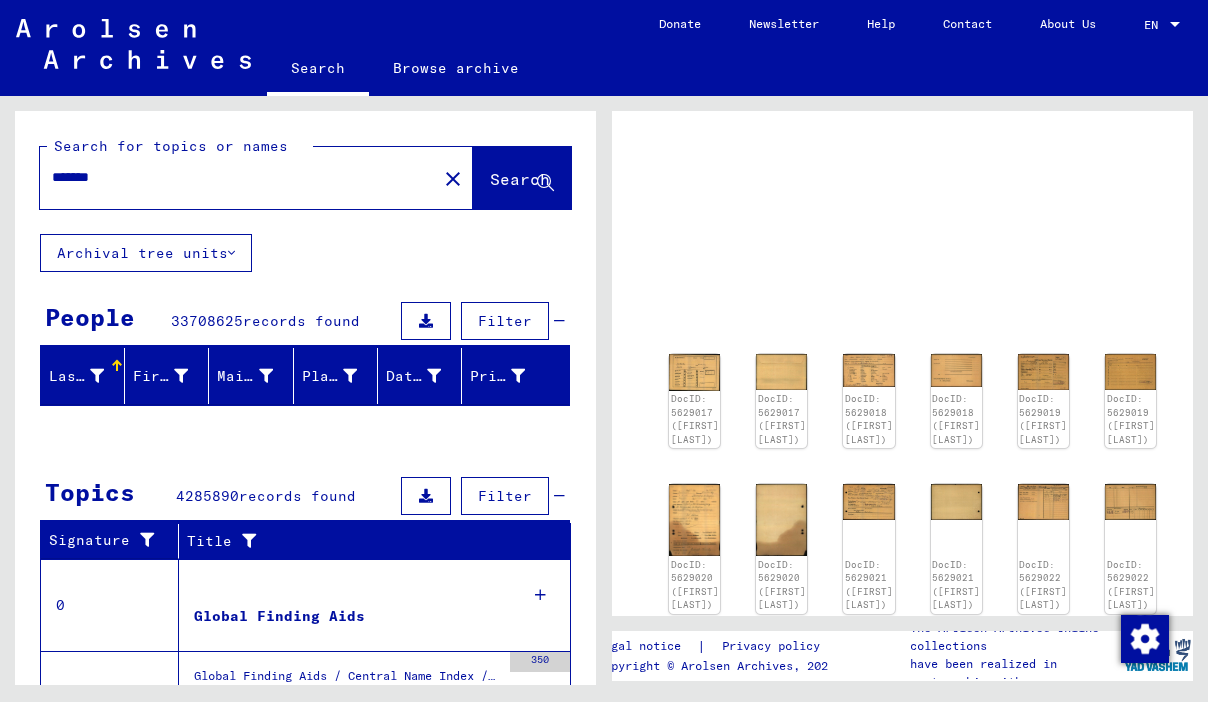 scroll, scrollTop: 0, scrollLeft: 0, axis: both 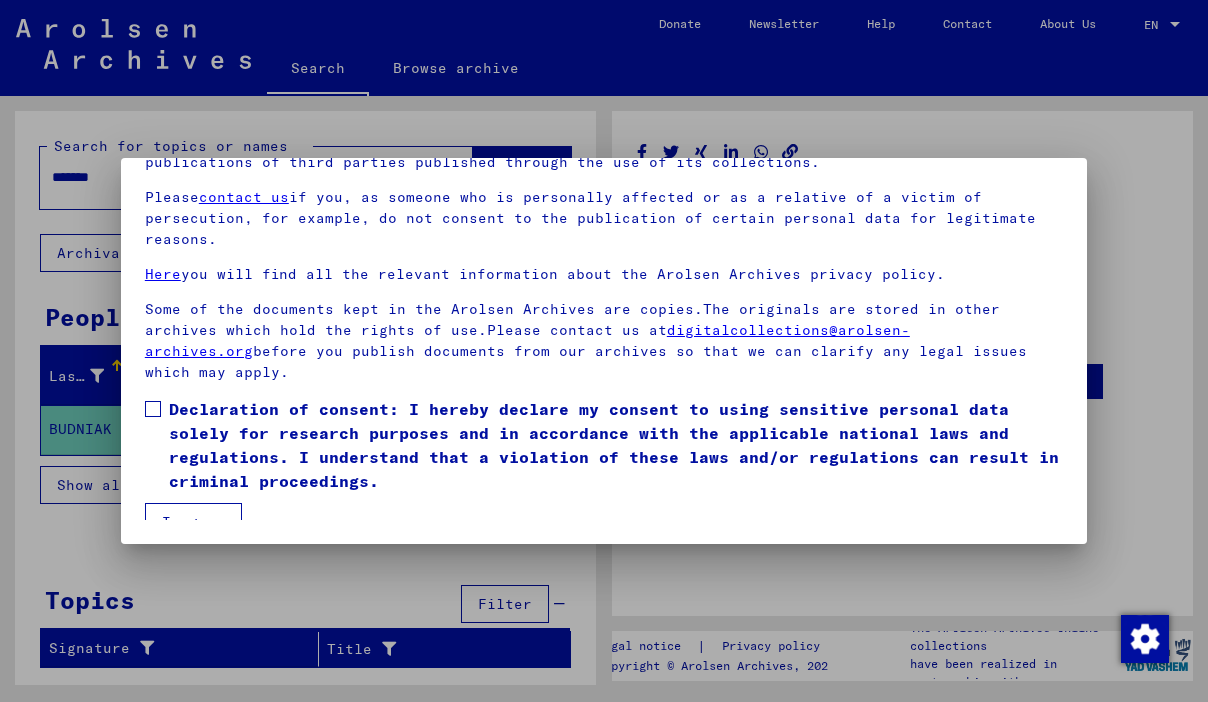 click at bounding box center (153, 409) 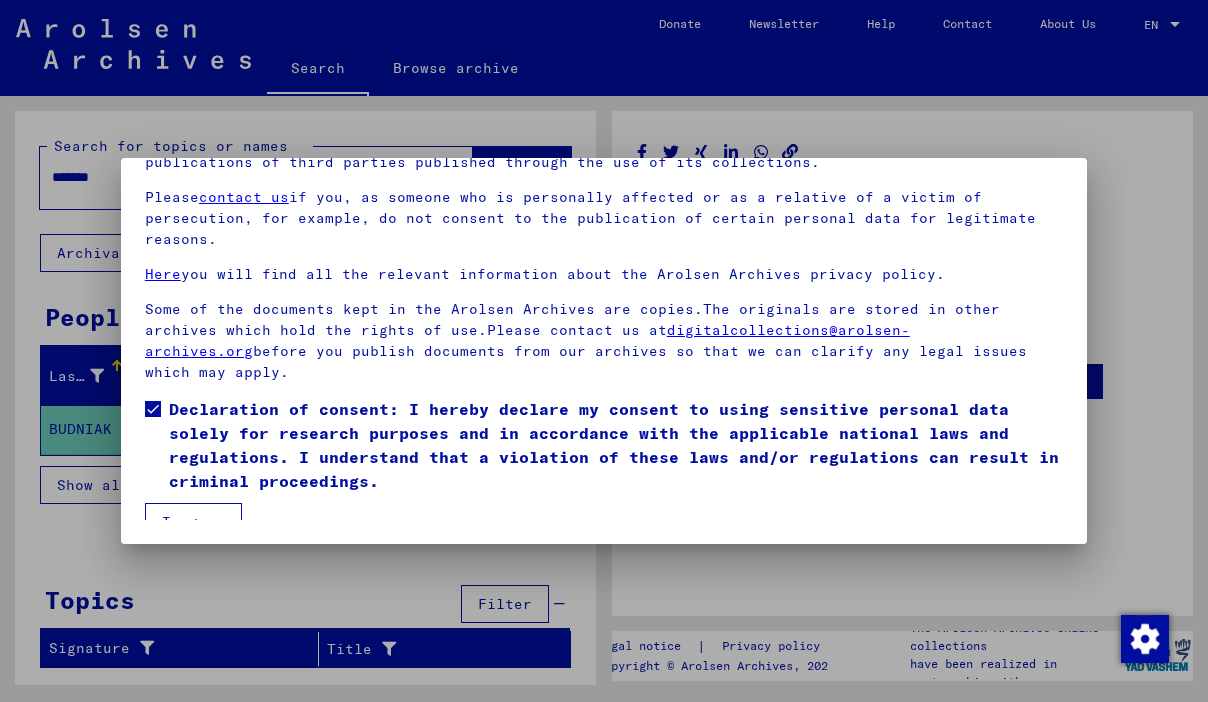 click on "I agree" at bounding box center (193, 522) 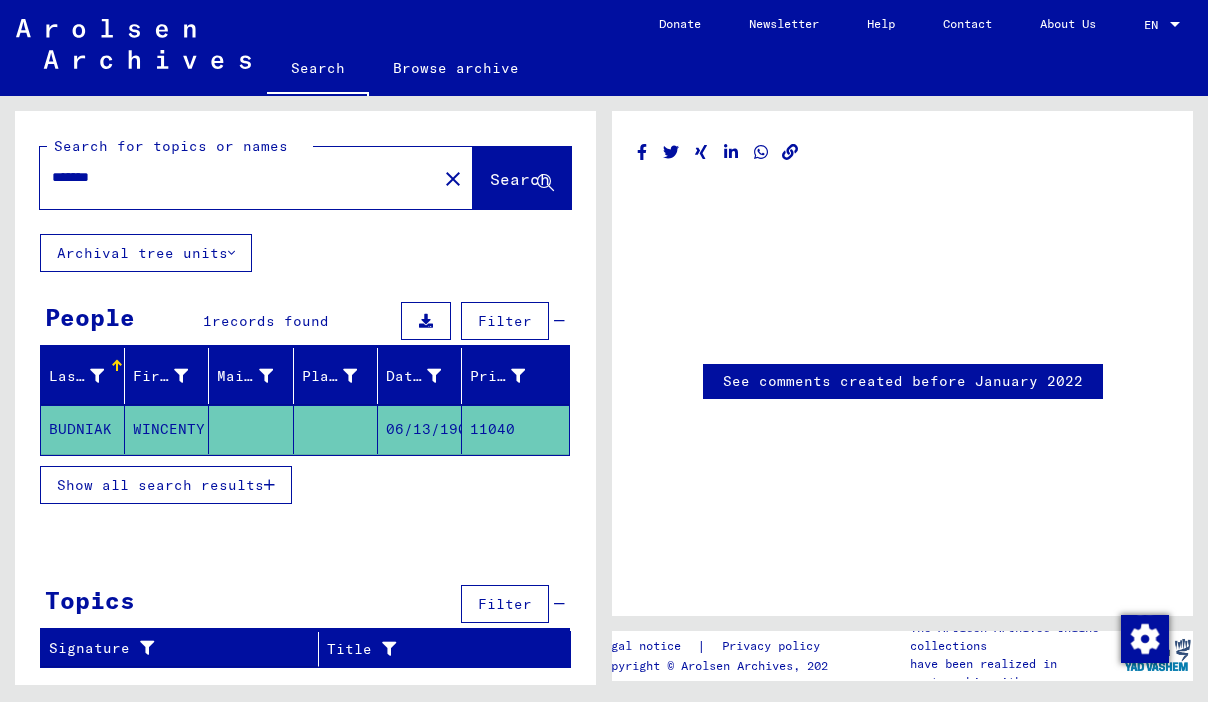 click on "*******" 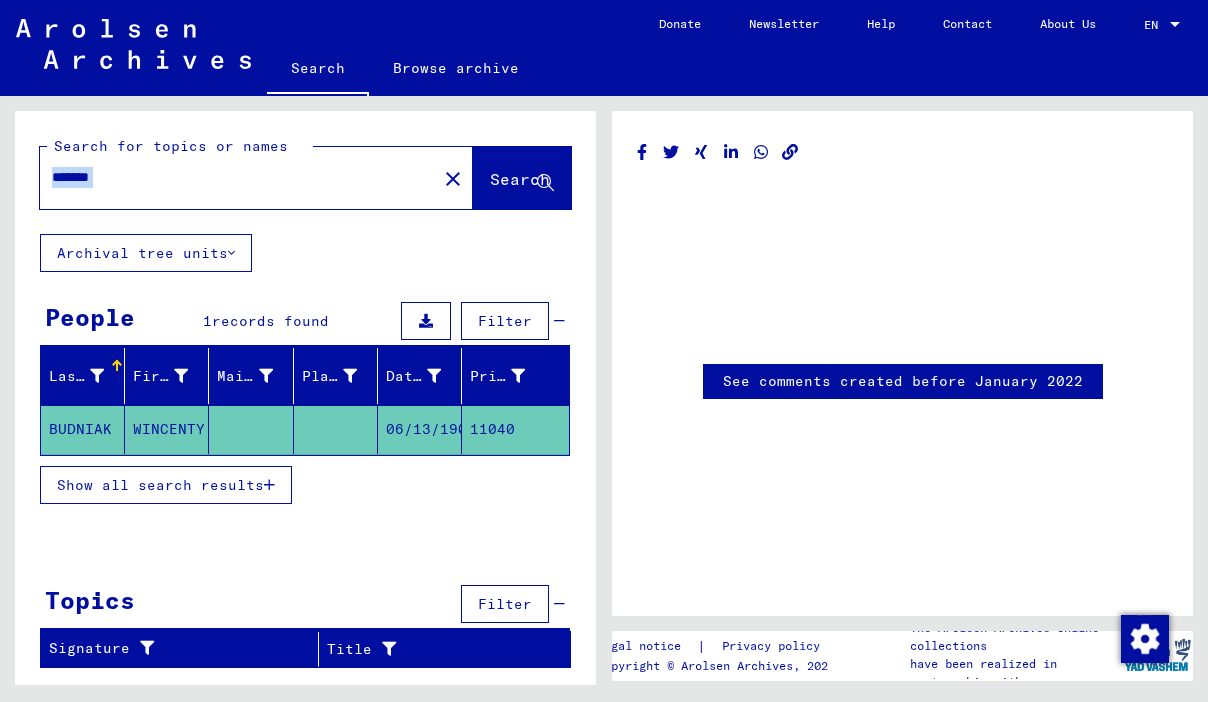 click on "*******" 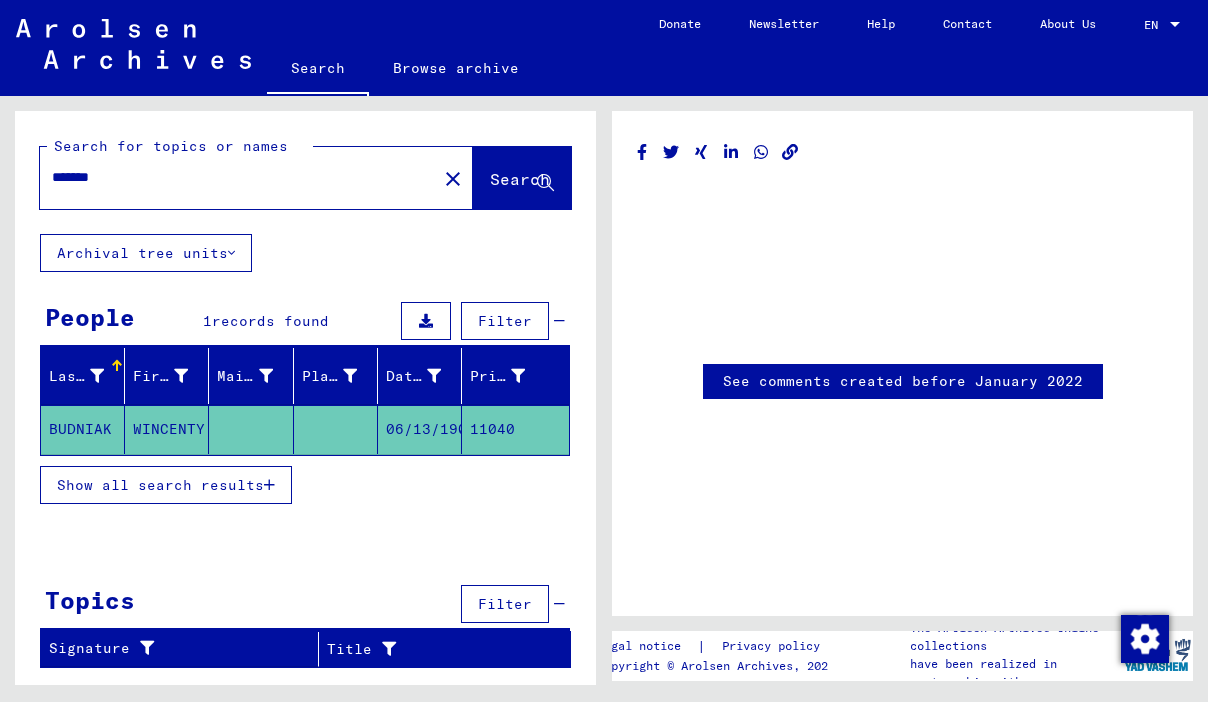 click on "*******" at bounding box center (238, 177) 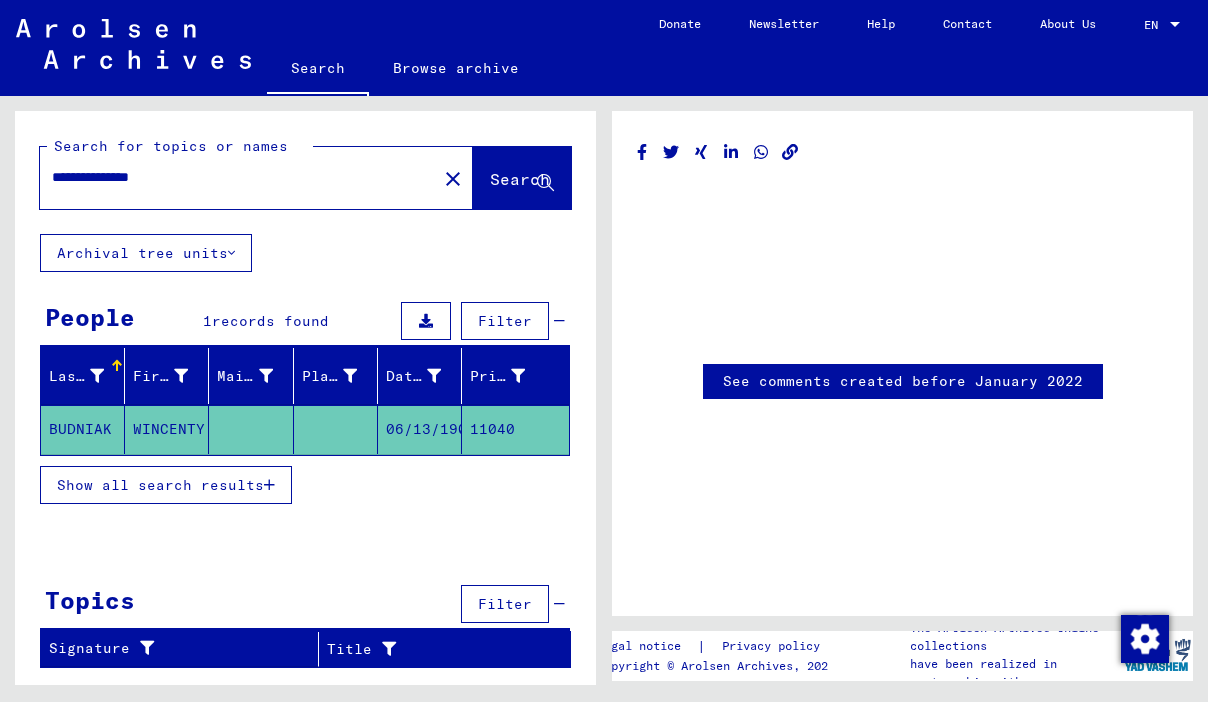 type on "**********" 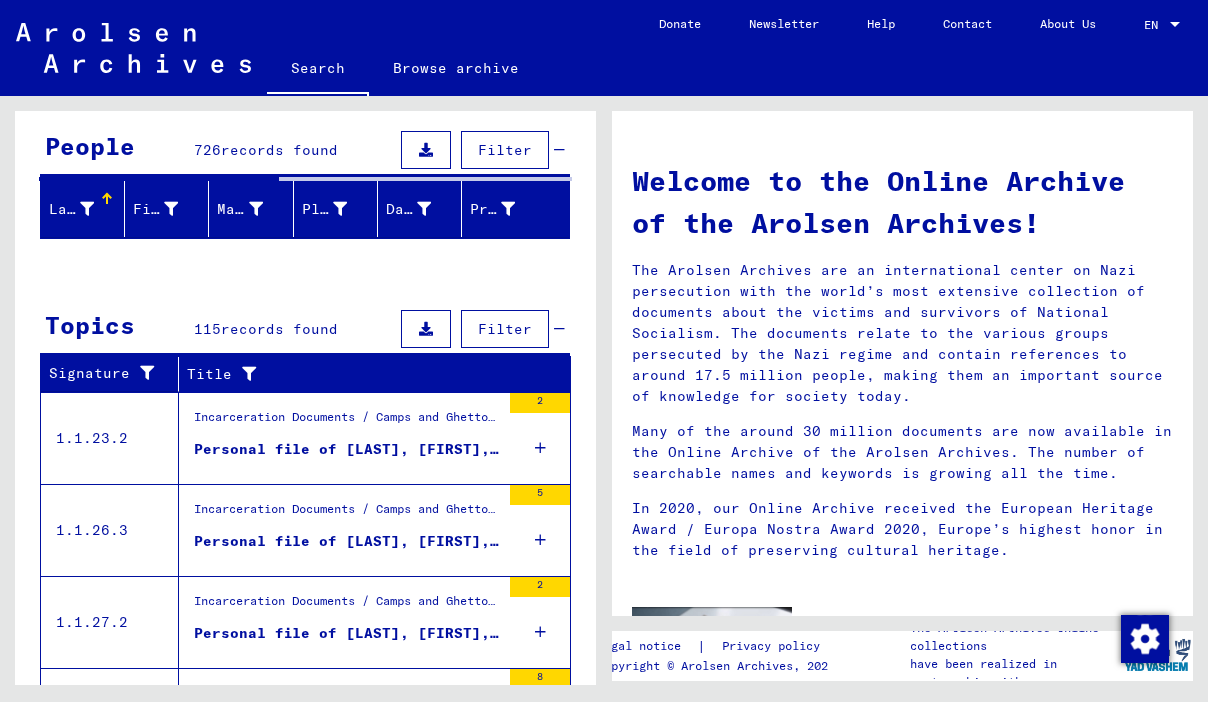 scroll, scrollTop: 174, scrollLeft: 0, axis: vertical 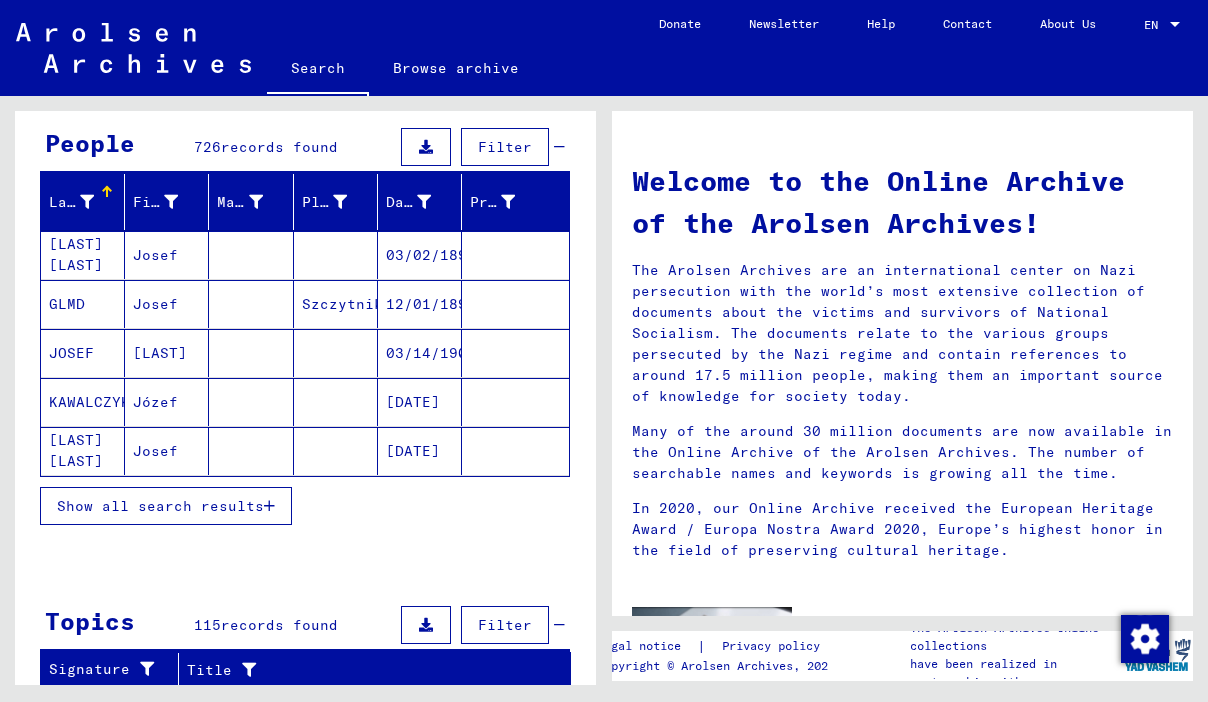 click on "[DATE]" at bounding box center [420, 451] 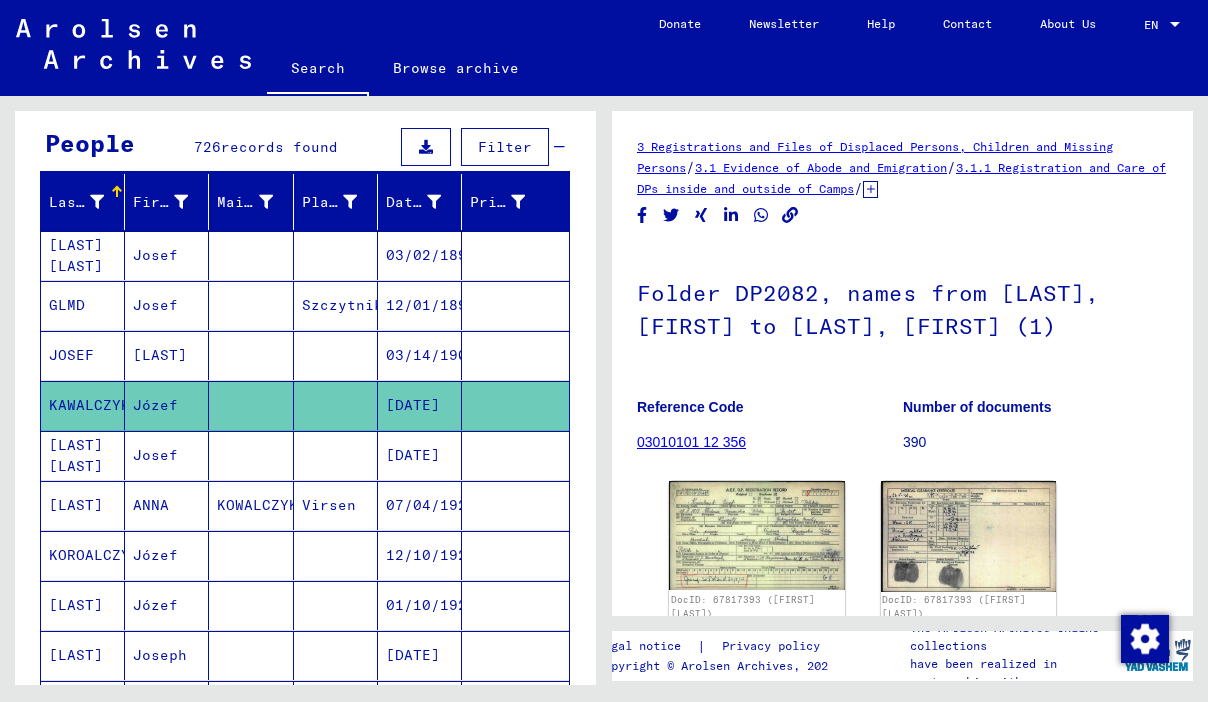scroll, scrollTop: 0, scrollLeft: 0, axis: both 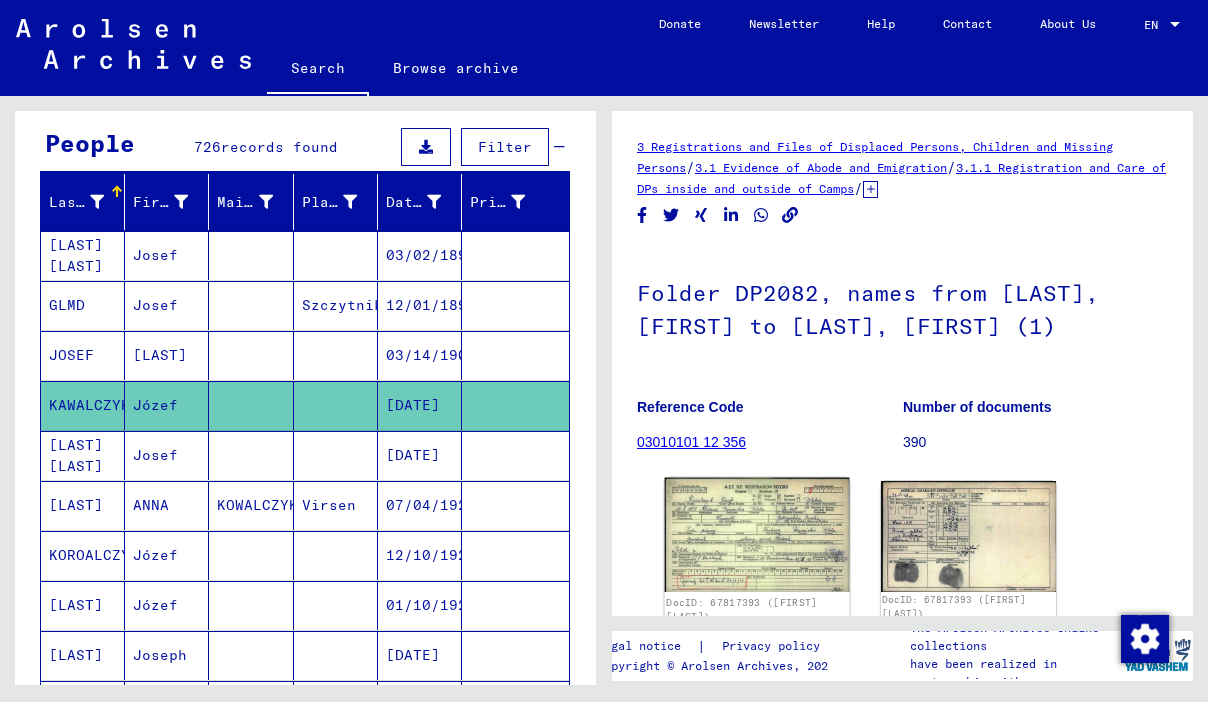 click 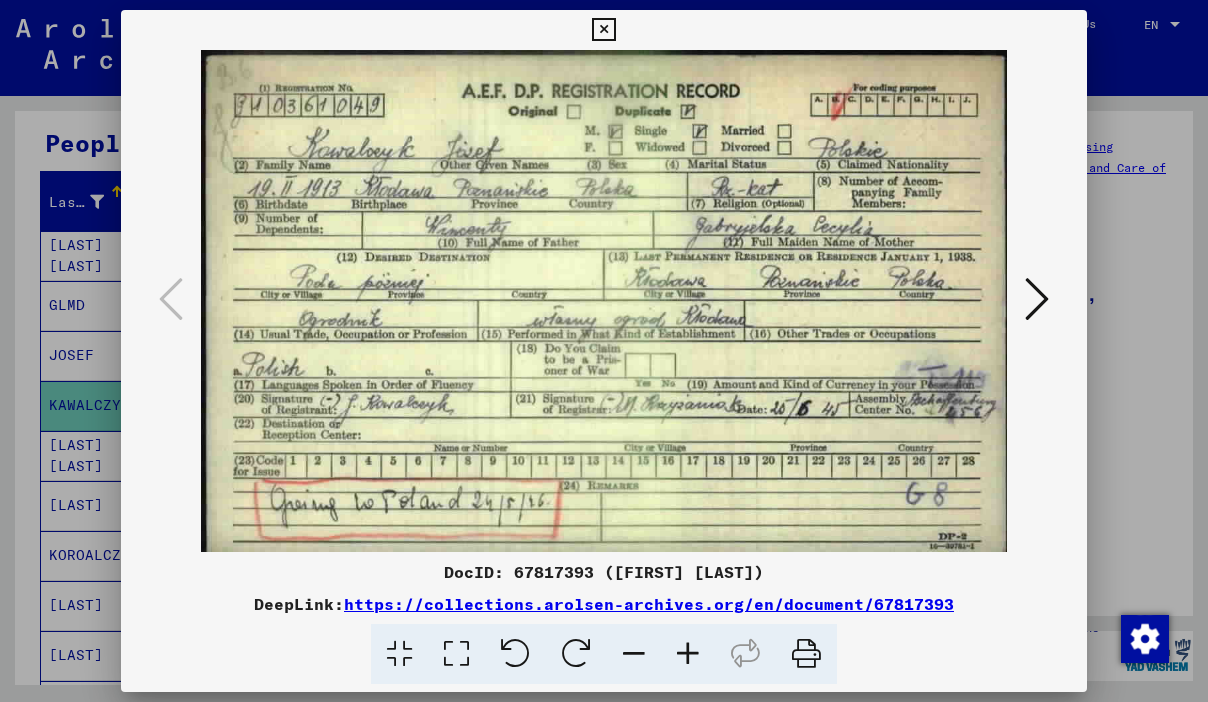 click at bounding box center [603, 30] 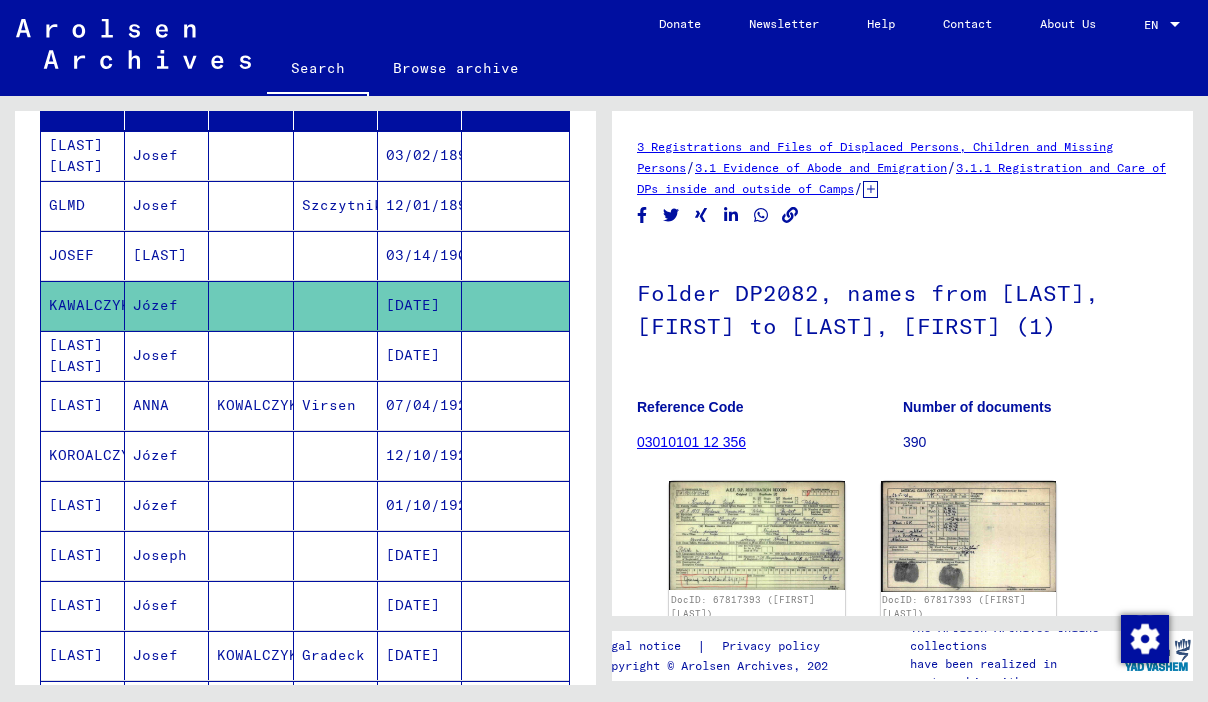 scroll, scrollTop: 276, scrollLeft: 0, axis: vertical 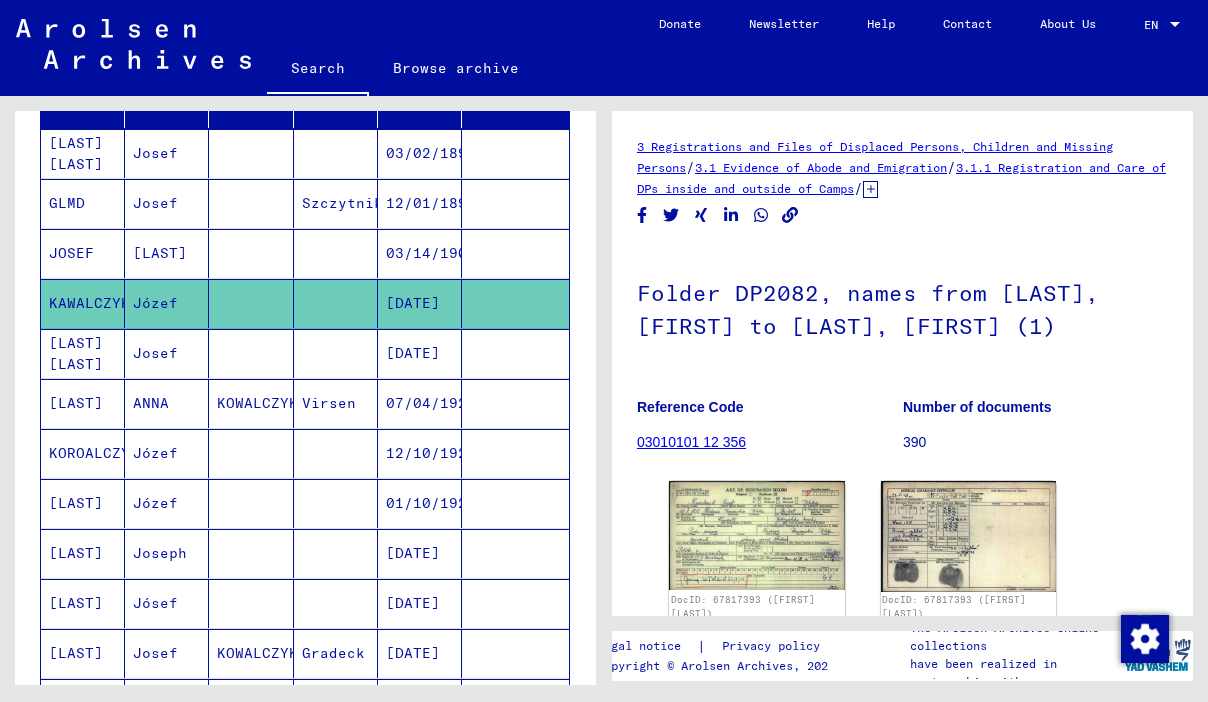 click on "[DATE]" at bounding box center (420, 603) 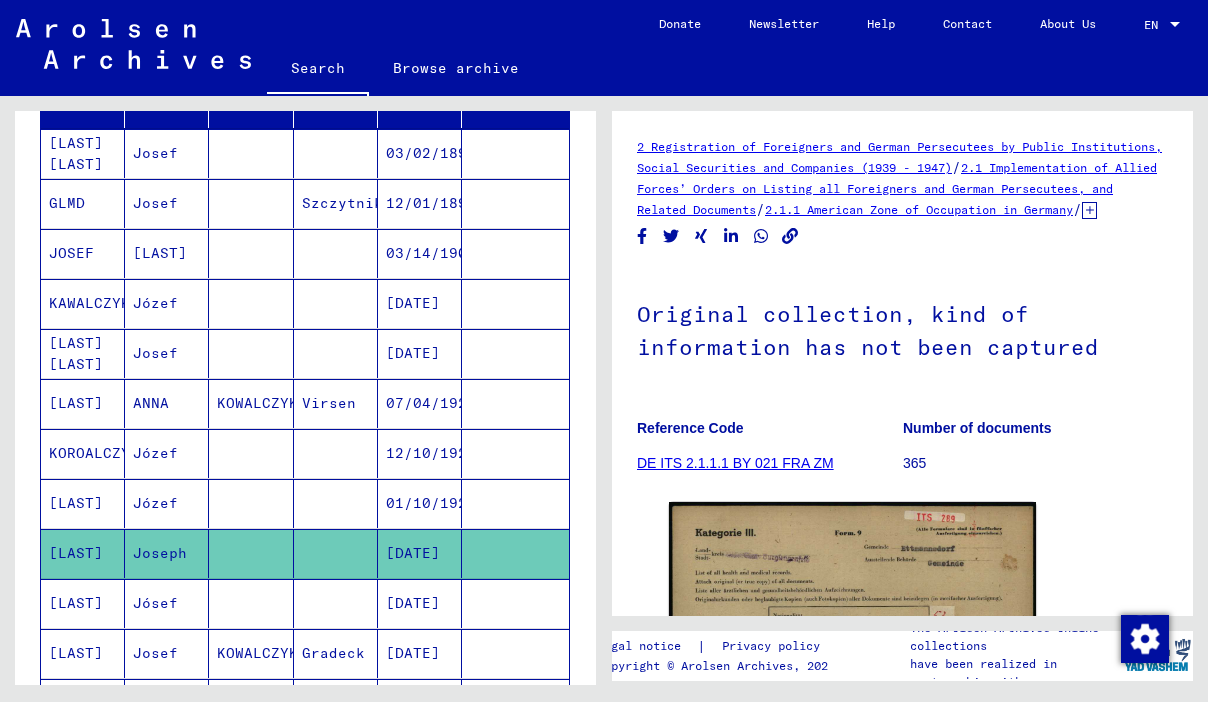 scroll, scrollTop: 0, scrollLeft: 0, axis: both 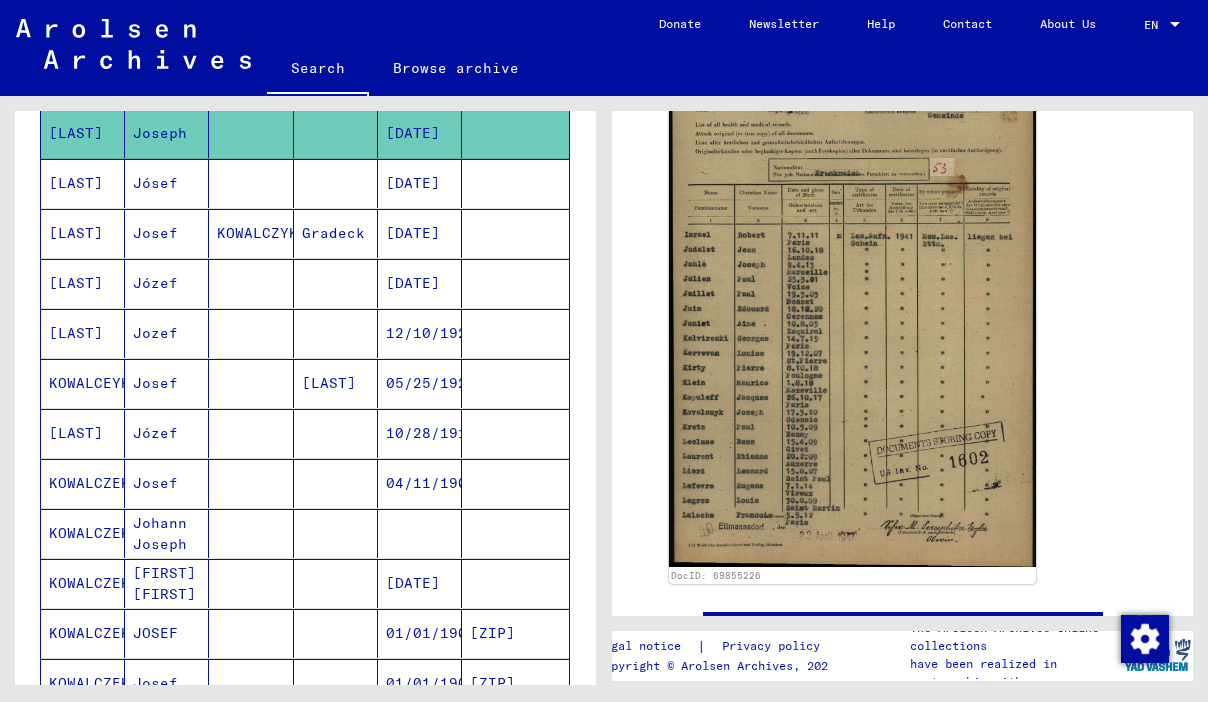 click on "10/28/1911" at bounding box center [420, 483] 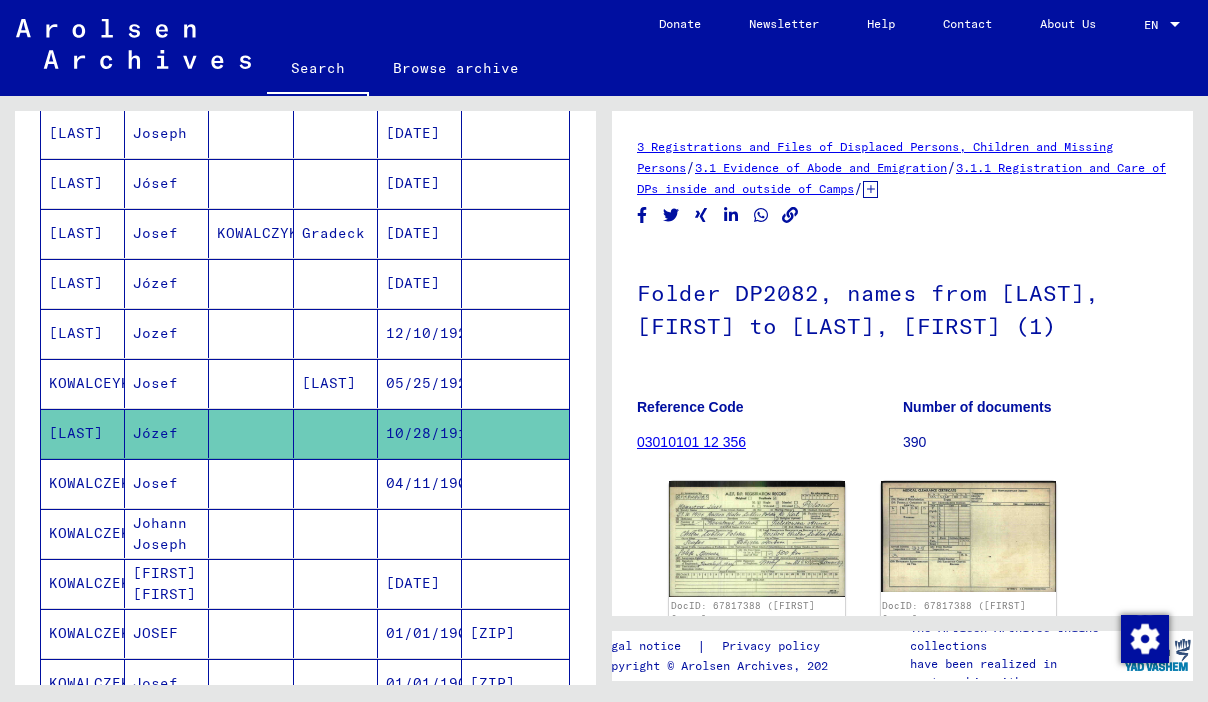 scroll, scrollTop: 0, scrollLeft: 0, axis: both 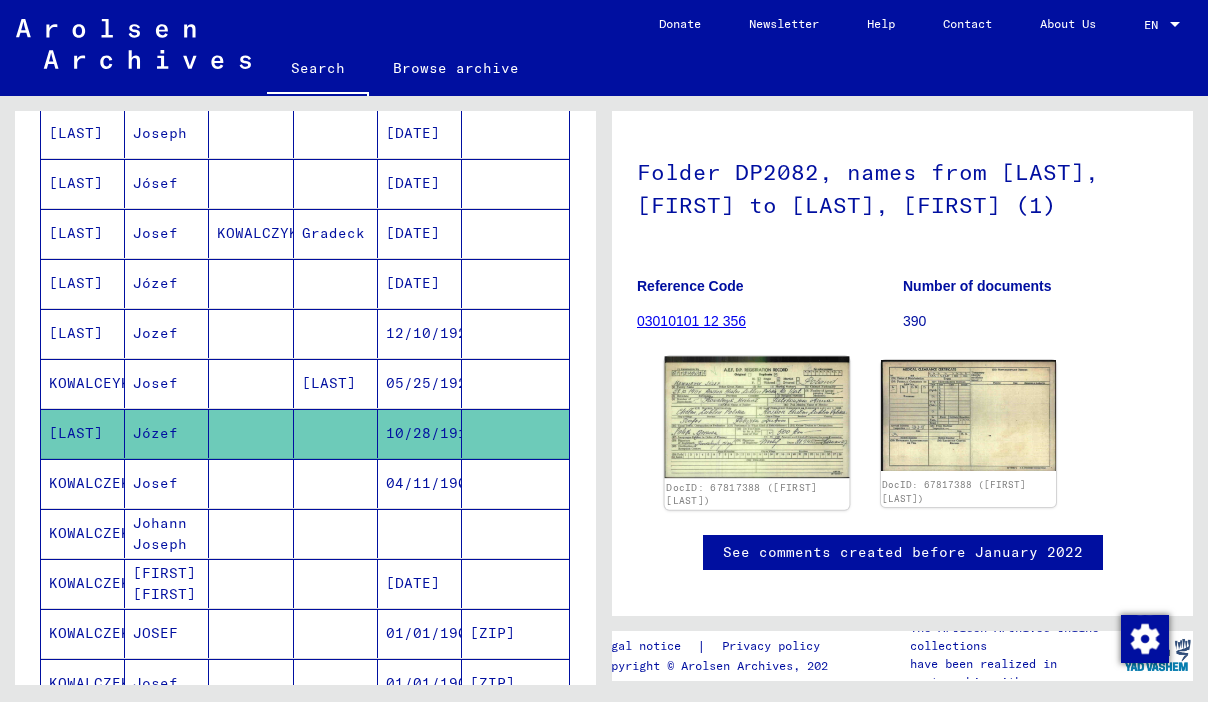 click 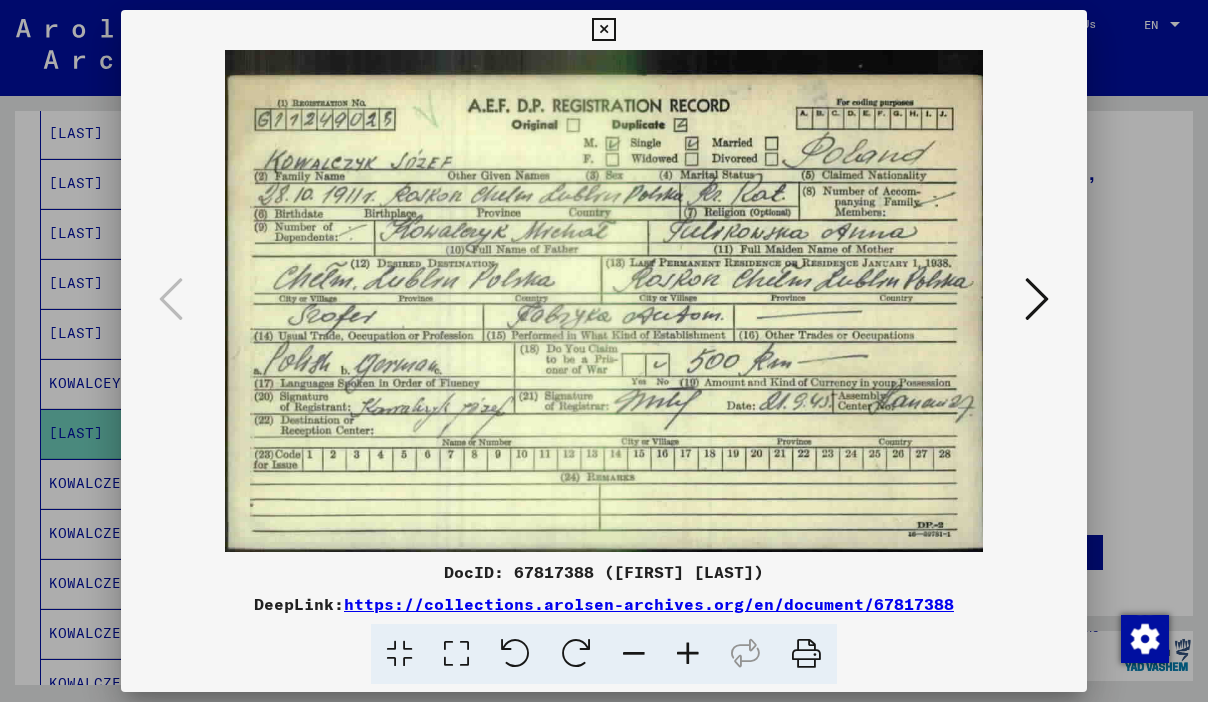click at bounding box center [604, 351] 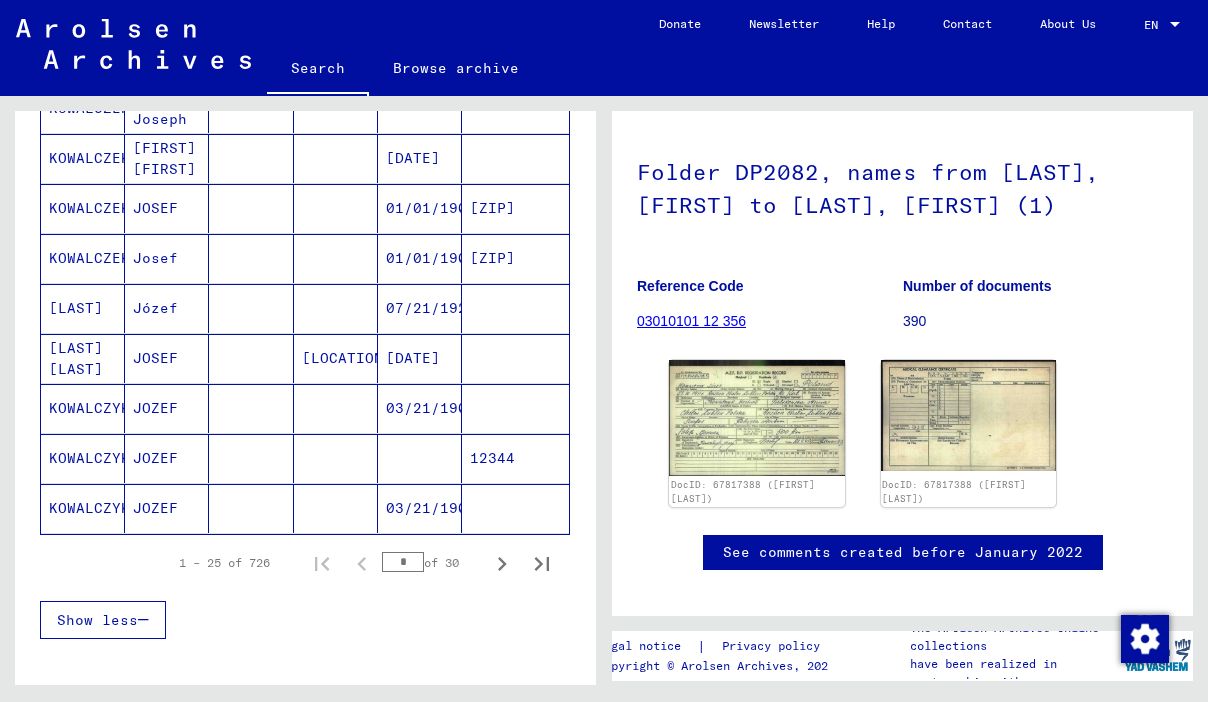 scroll, scrollTop: 1123, scrollLeft: 0, axis: vertical 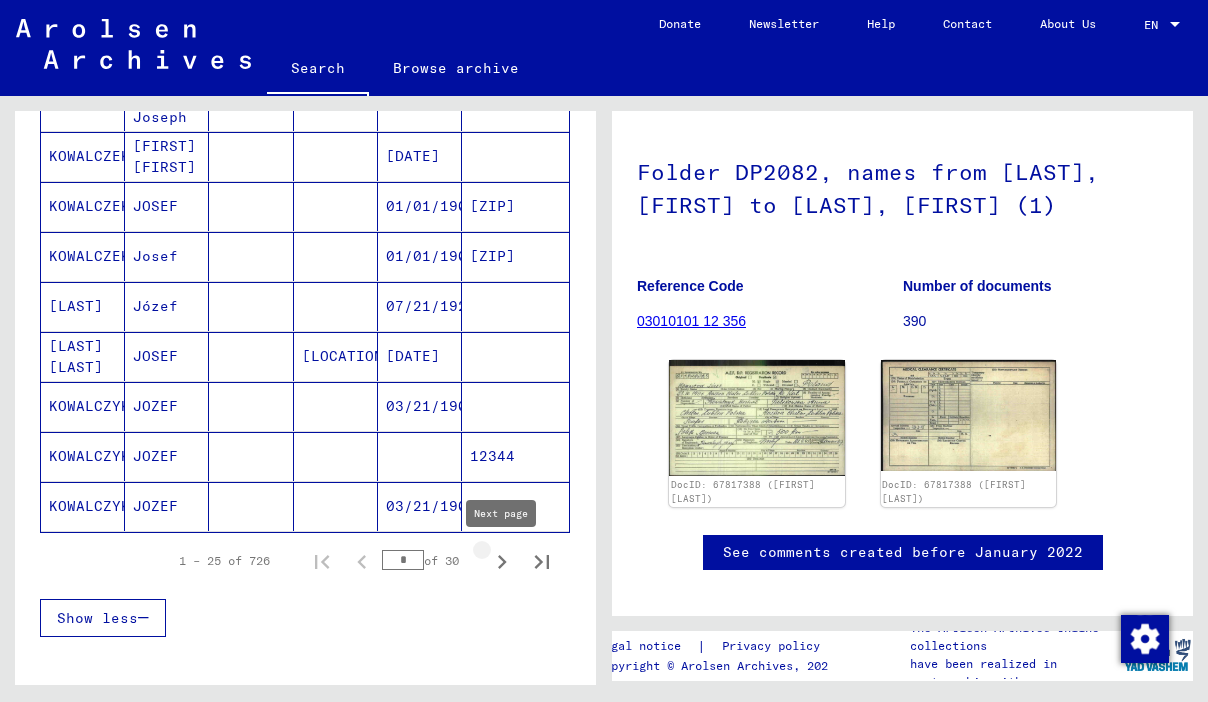 click 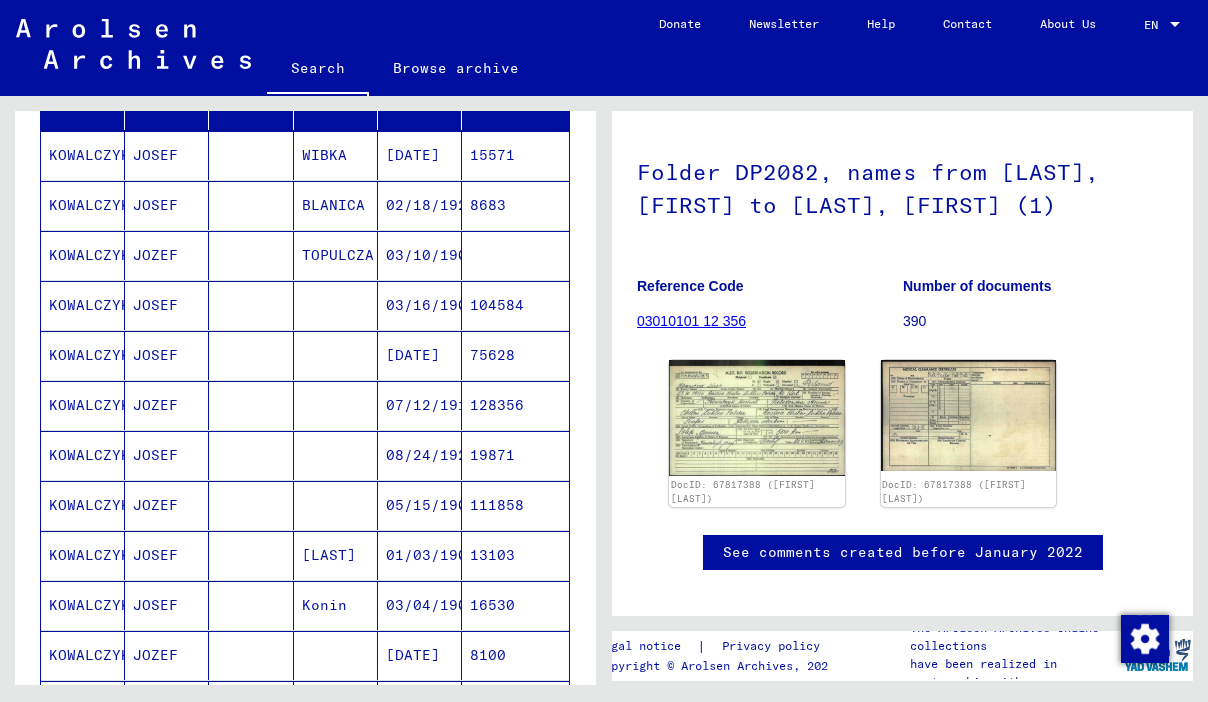 scroll, scrollTop: 271, scrollLeft: 0, axis: vertical 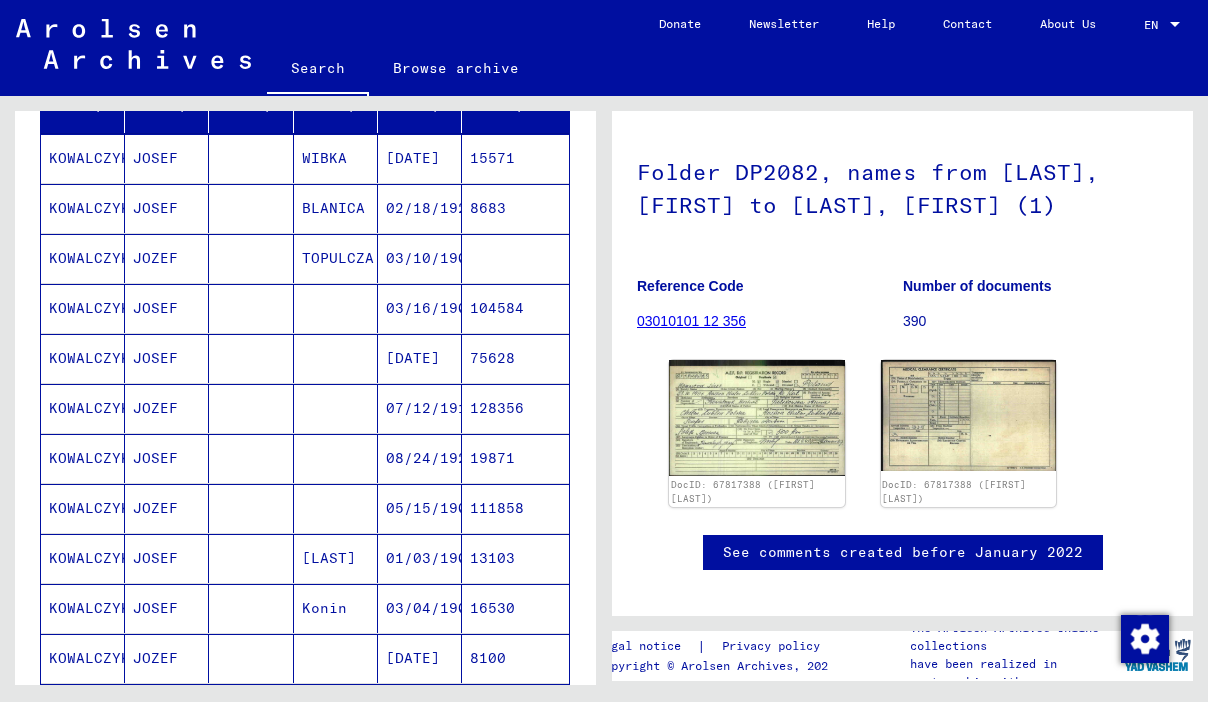 click on "07/12/1915" at bounding box center (420, 458) 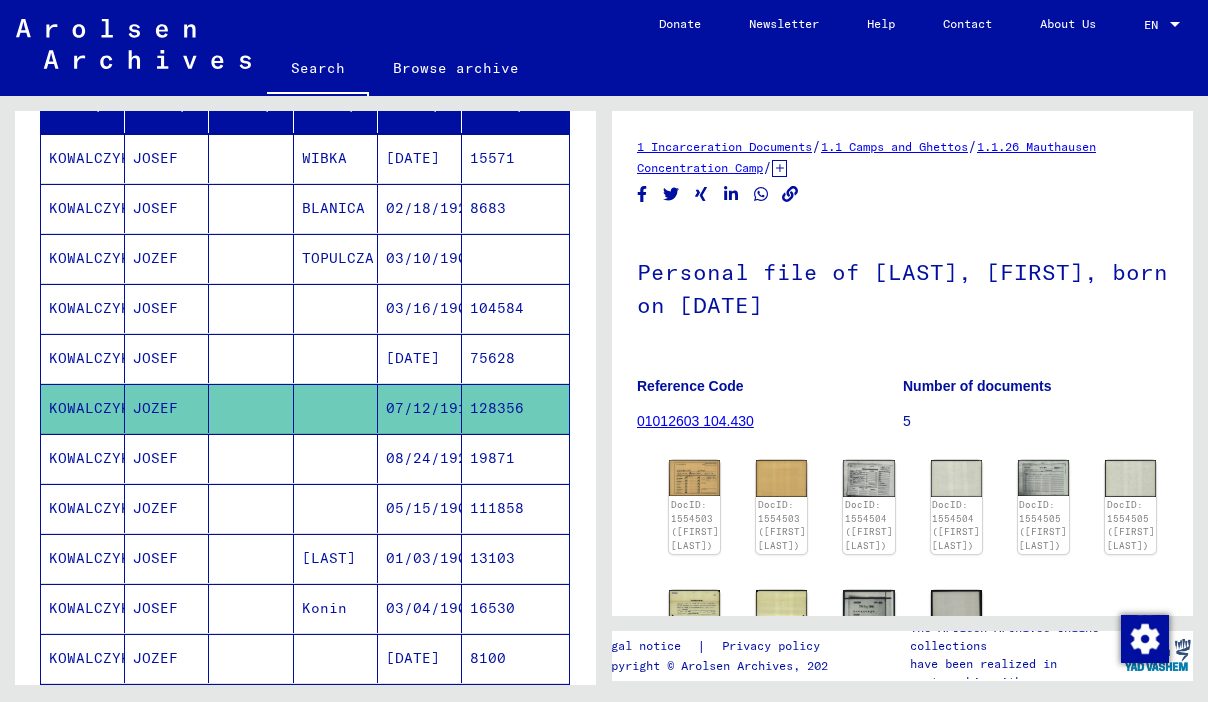 scroll, scrollTop: 0, scrollLeft: 0, axis: both 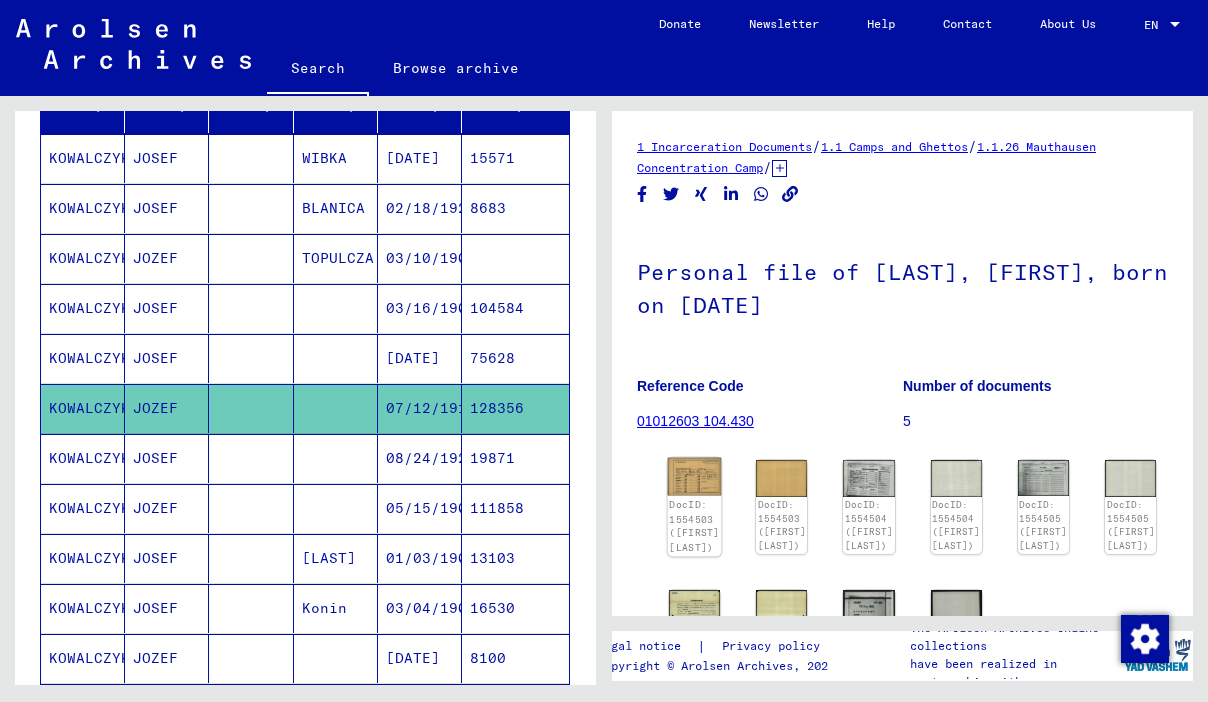 click 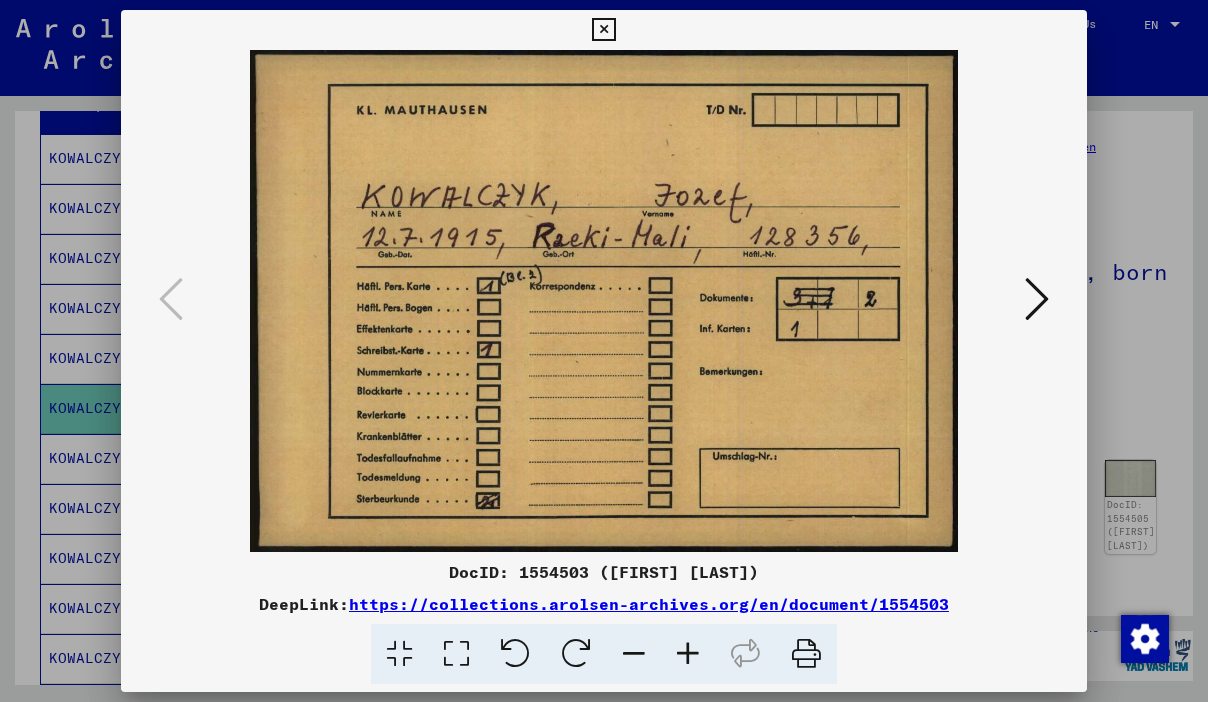 click at bounding box center [1037, 299] 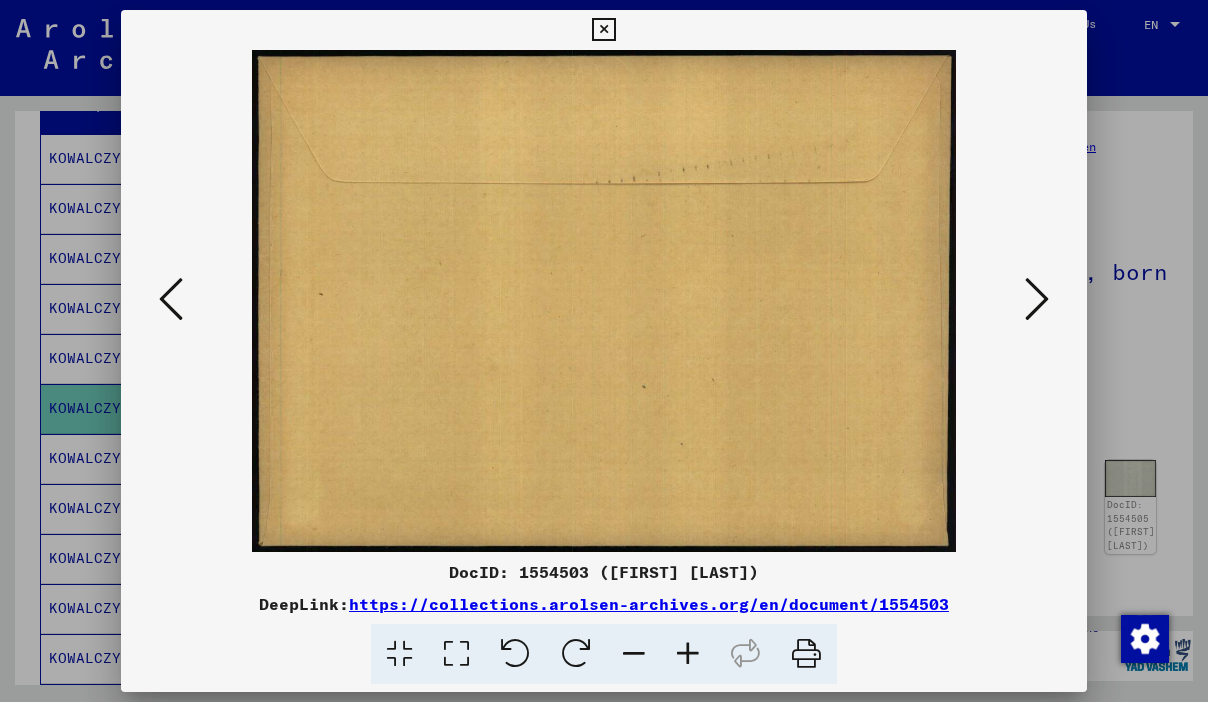 click at bounding box center (1037, 299) 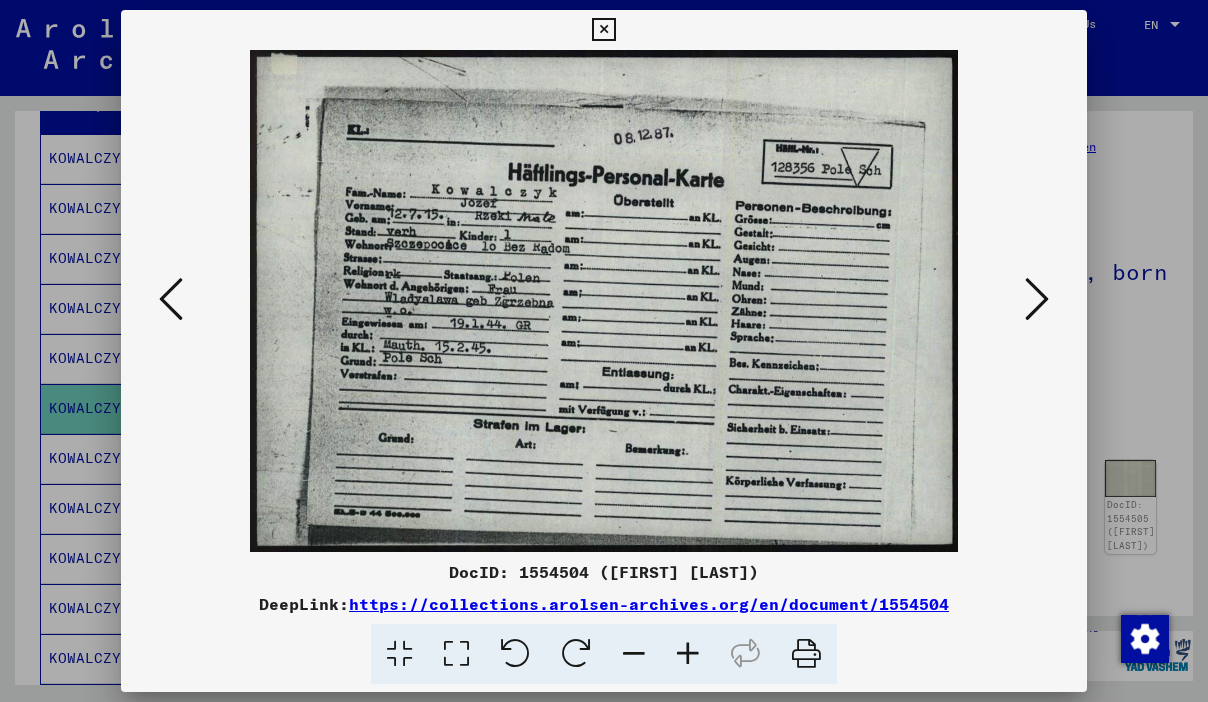 click at bounding box center [603, 30] 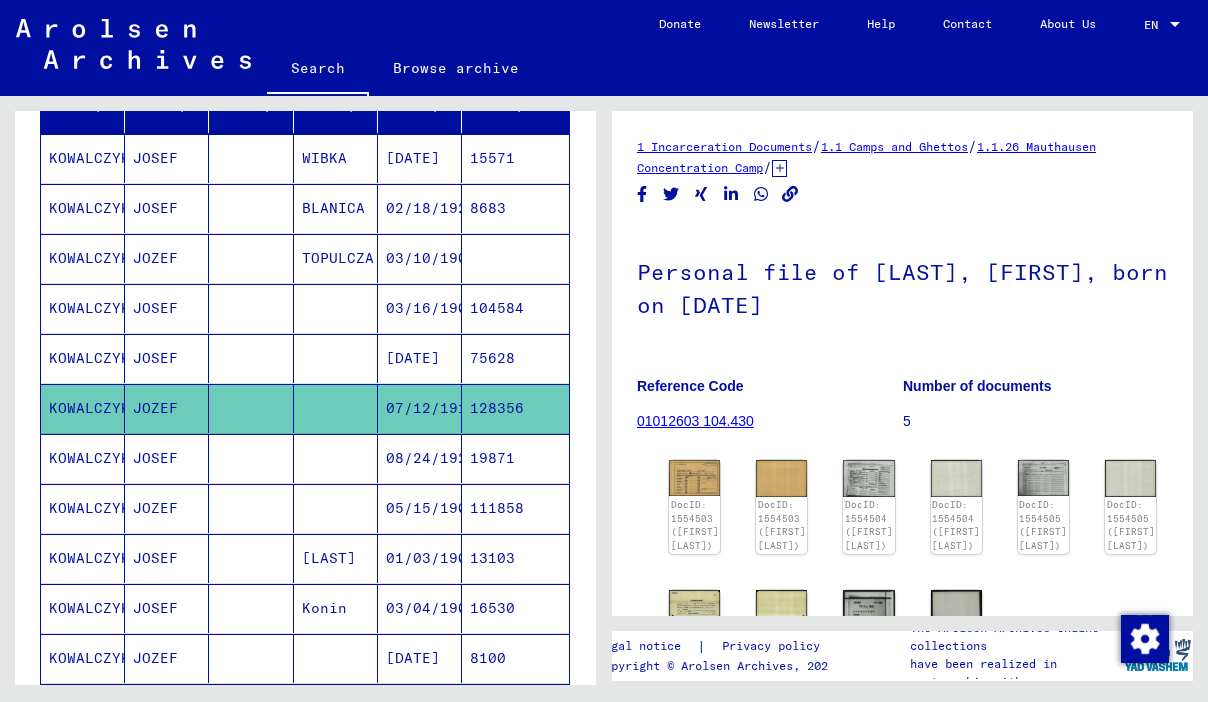 click on "03/16/1906" at bounding box center [420, 358] 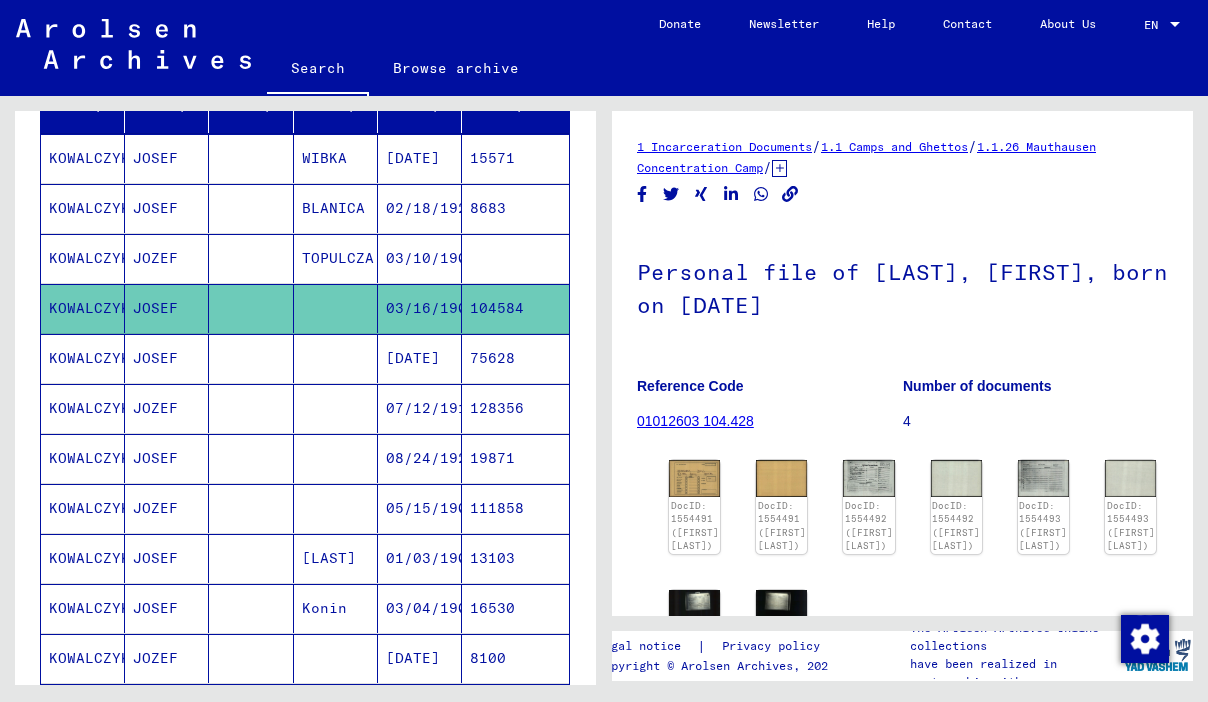 click on "[DATE]" at bounding box center (420, 408) 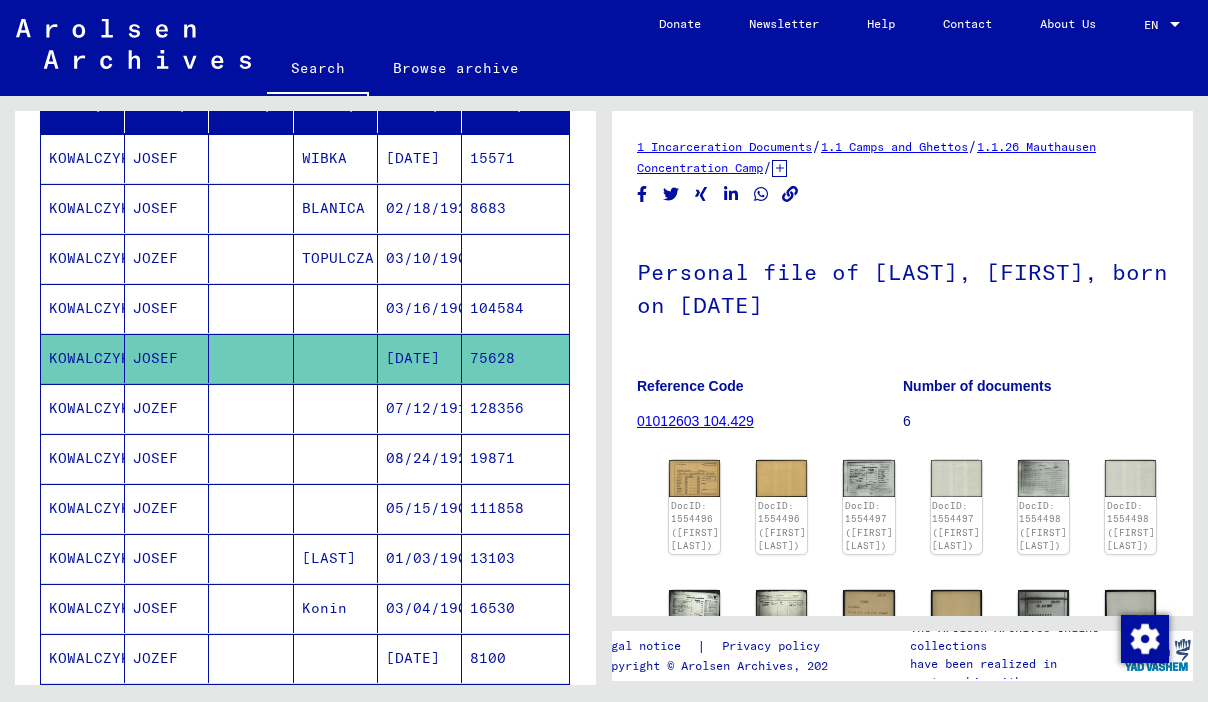 scroll, scrollTop: 0, scrollLeft: 0, axis: both 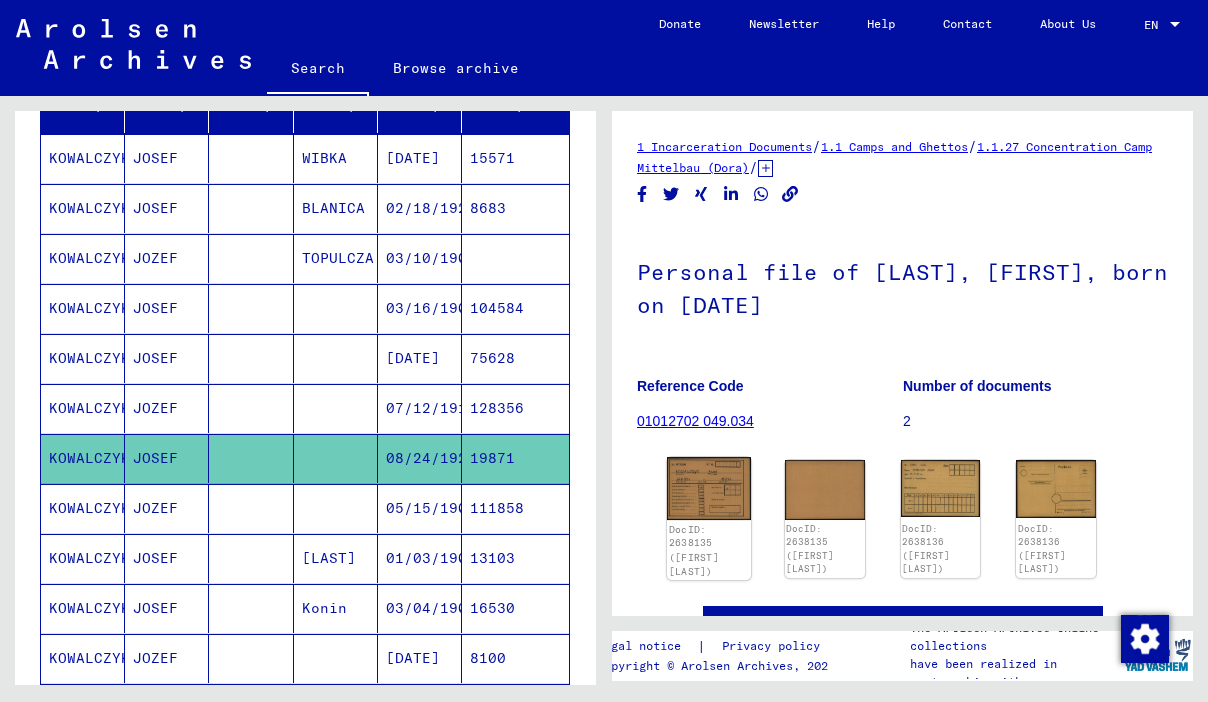click 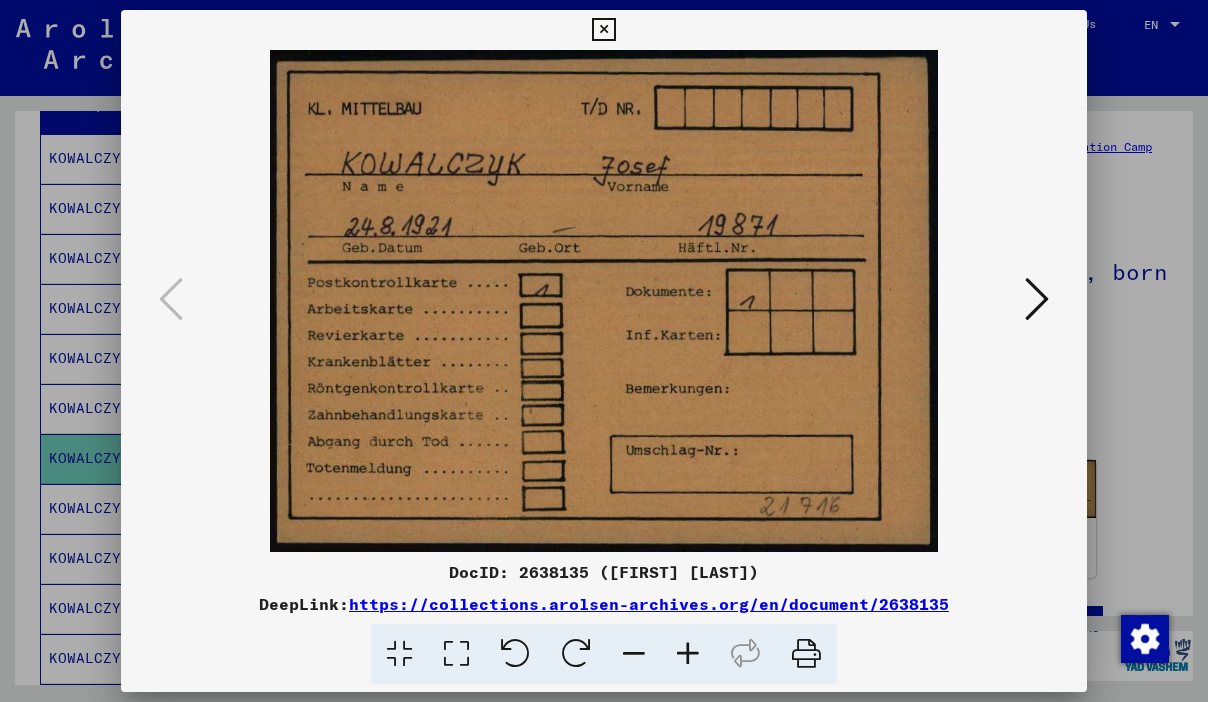 click at bounding box center (1037, 299) 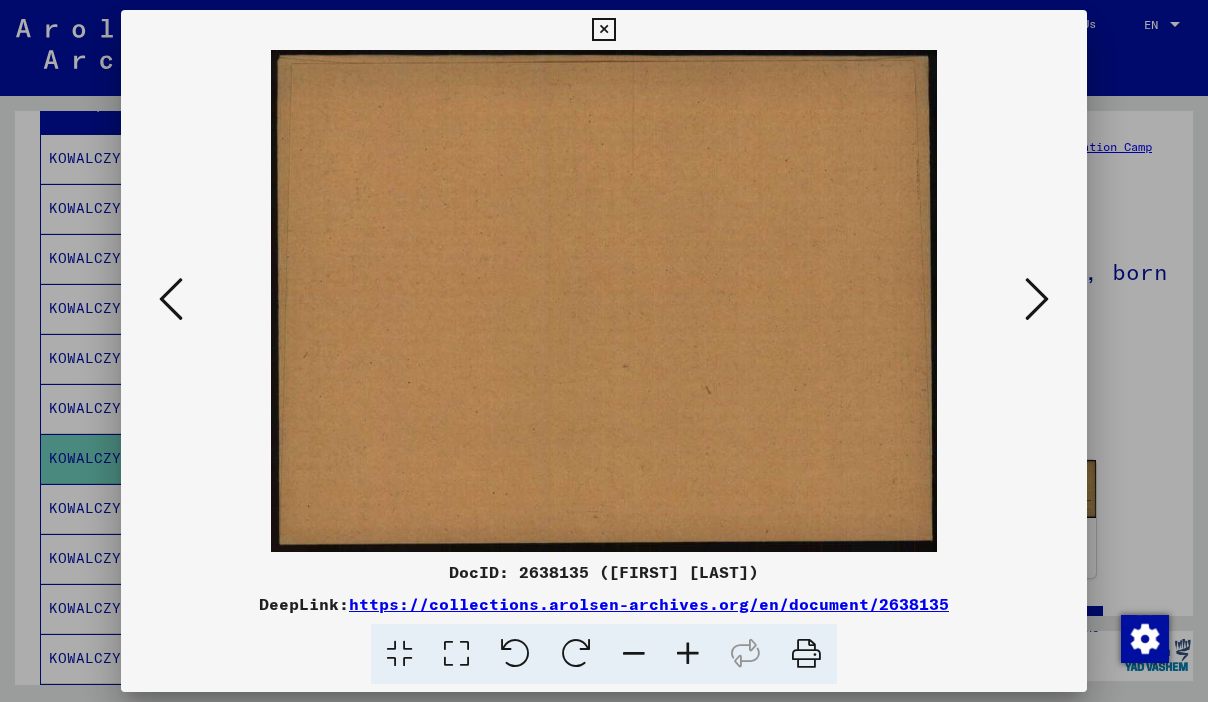 click at bounding box center (1037, 299) 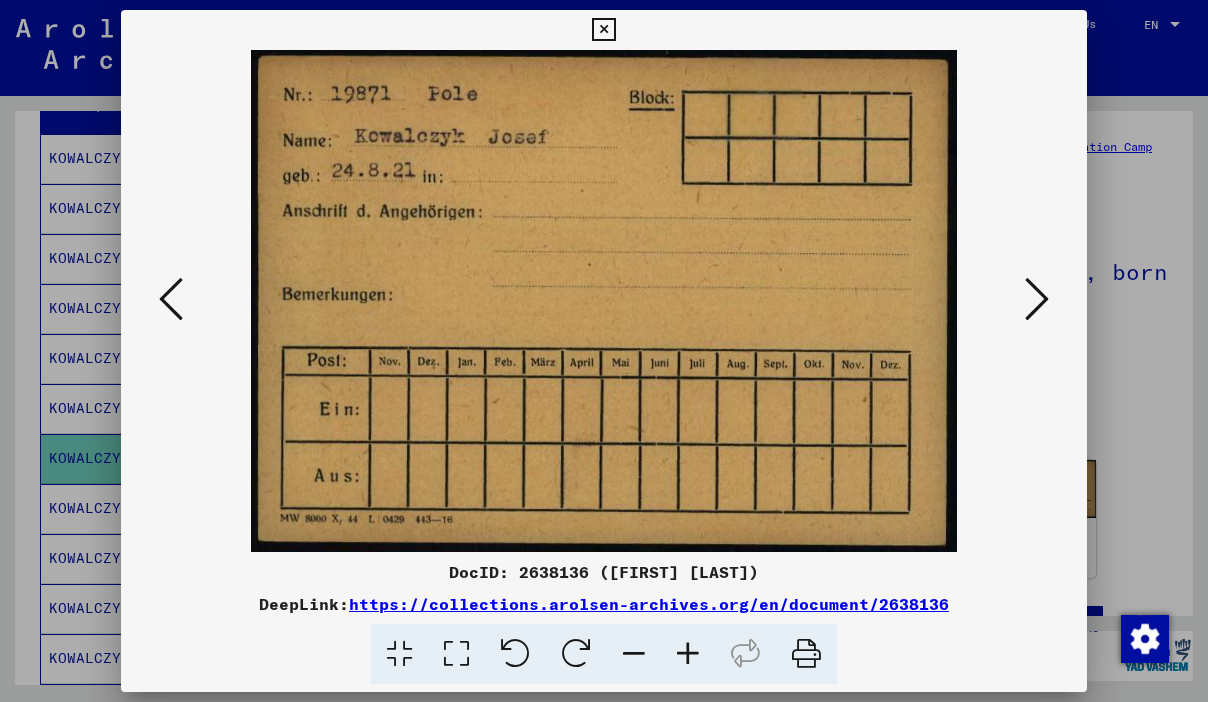 click at bounding box center (1037, 299) 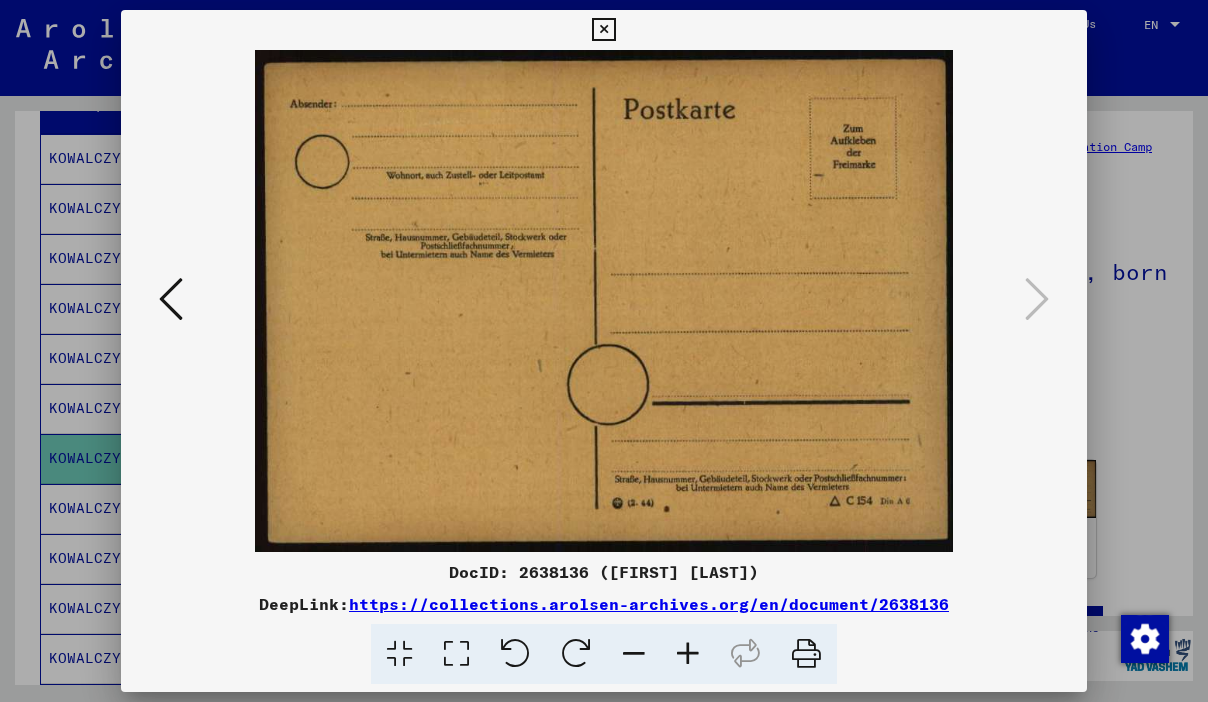 click at bounding box center (171, 299) 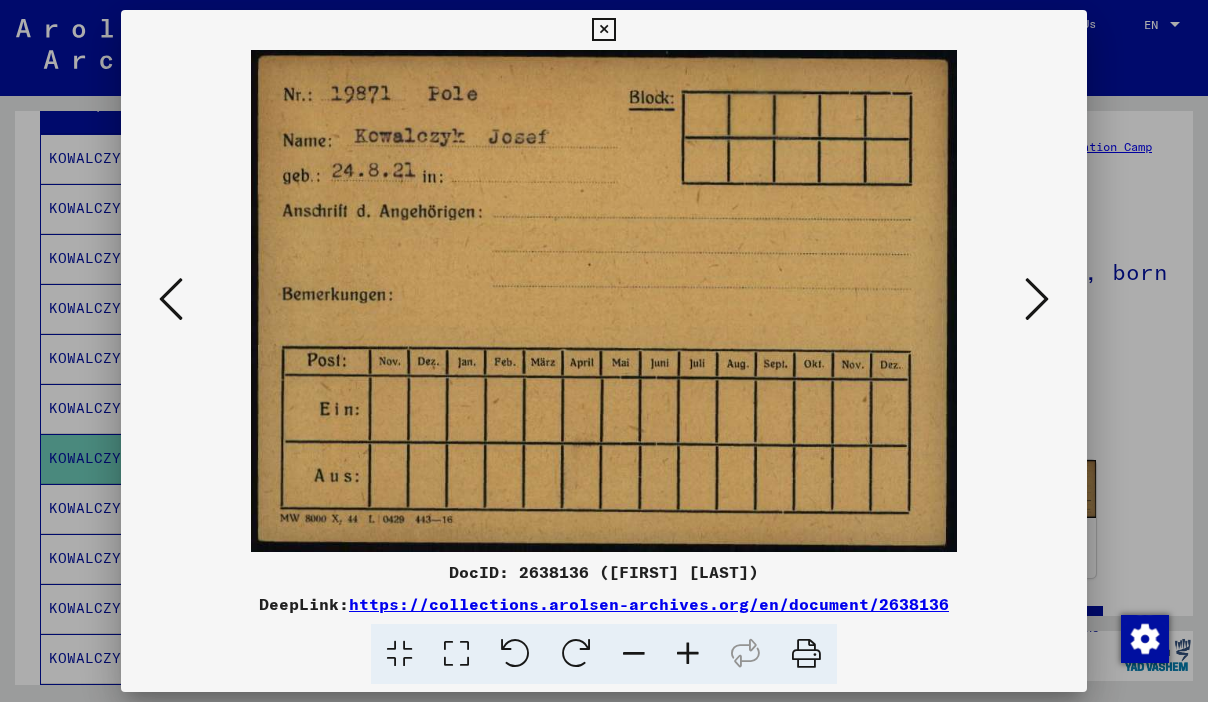 click at bounding box center (171, 299) 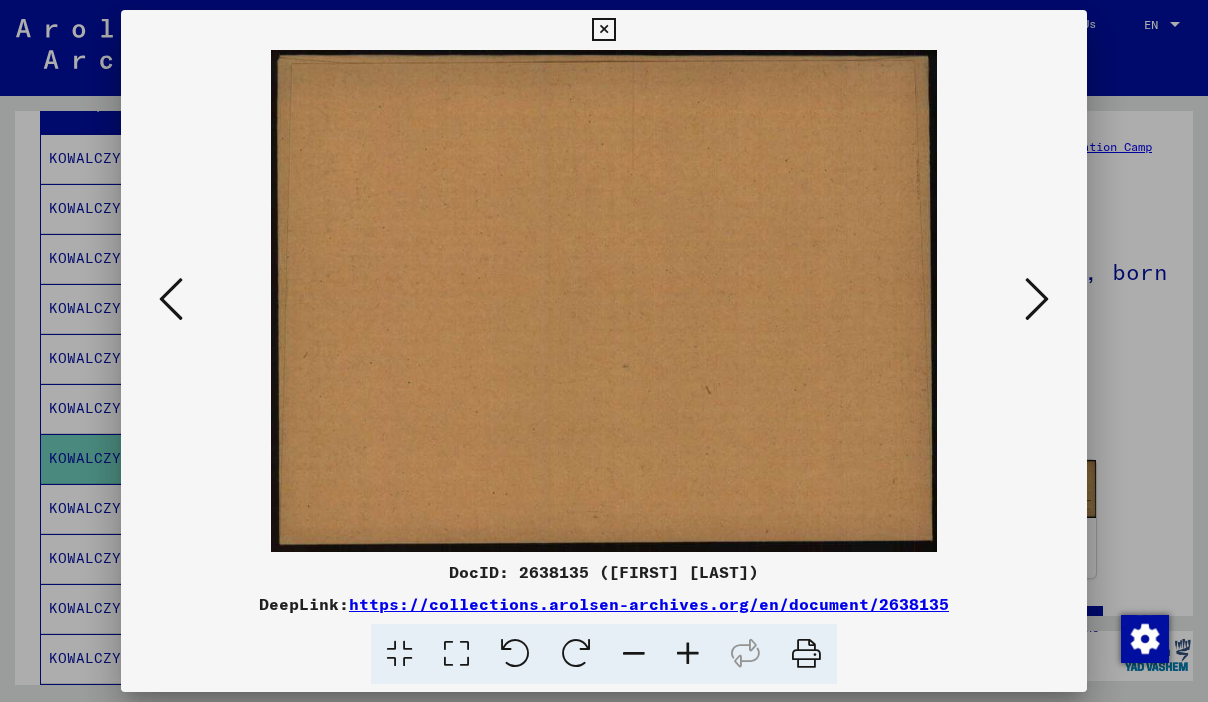 click at bounding box center [171, 299] 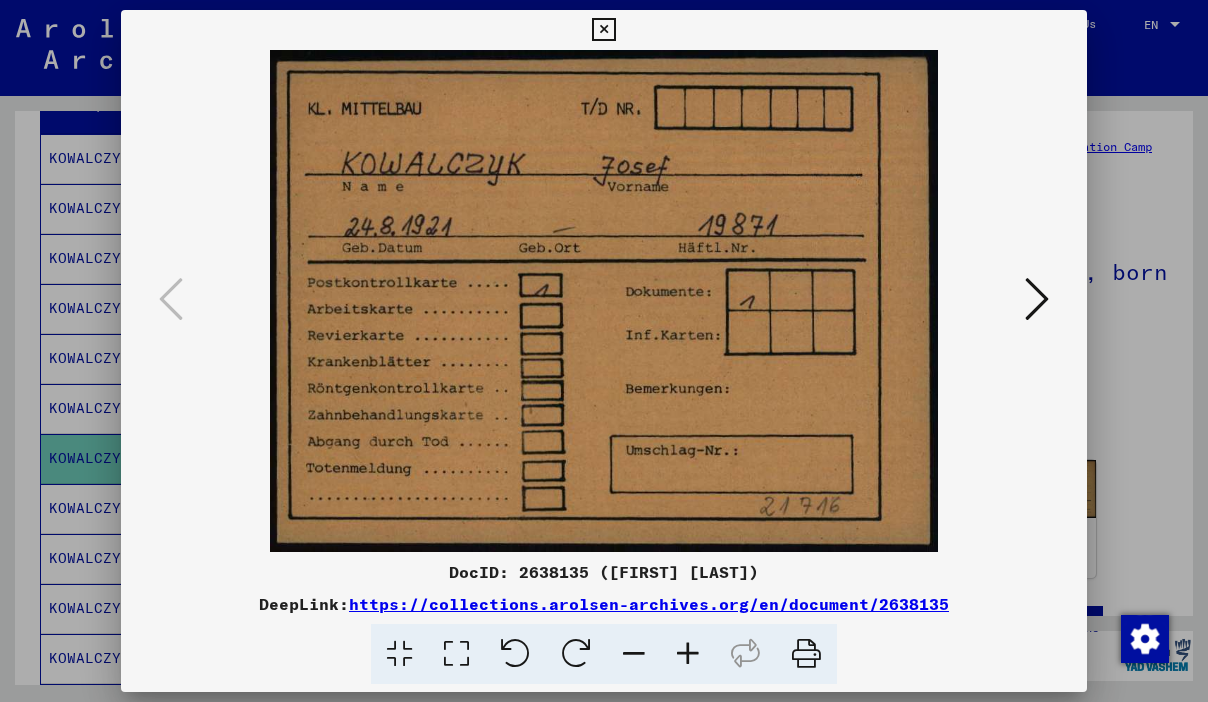 click at bounding box center (603, 30) 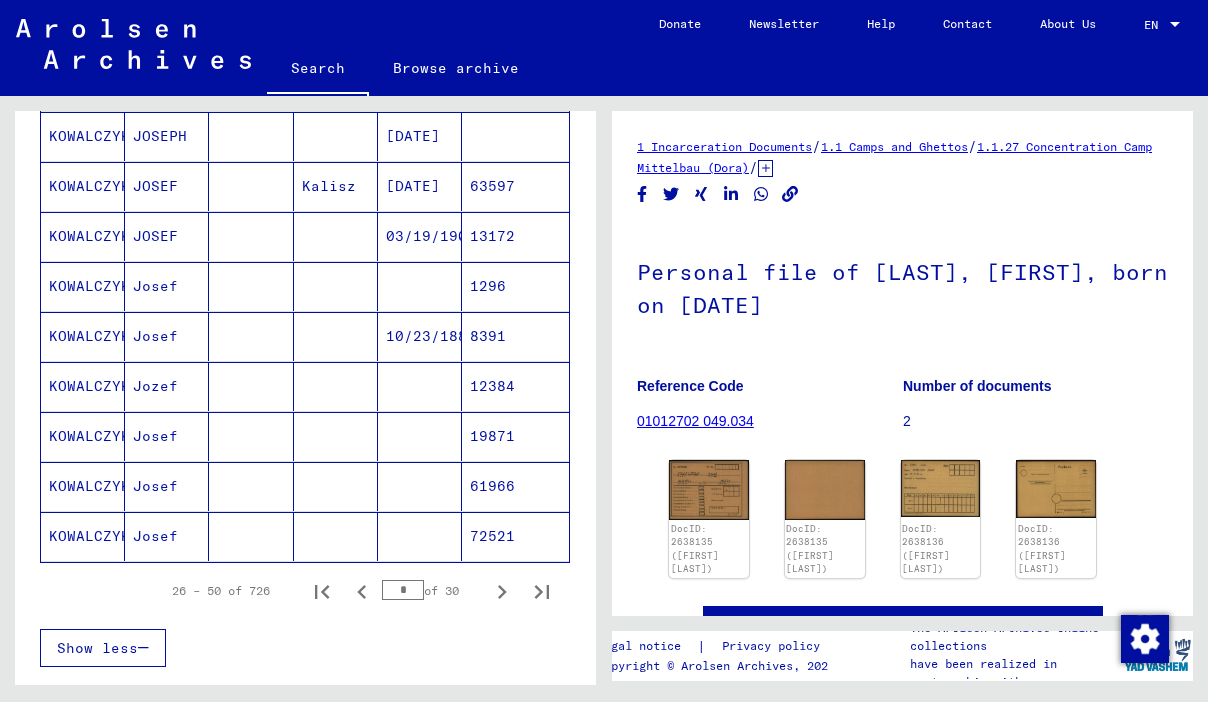 scroll, scrollTop: 1092, scrollLeft: 0, axis: vertical 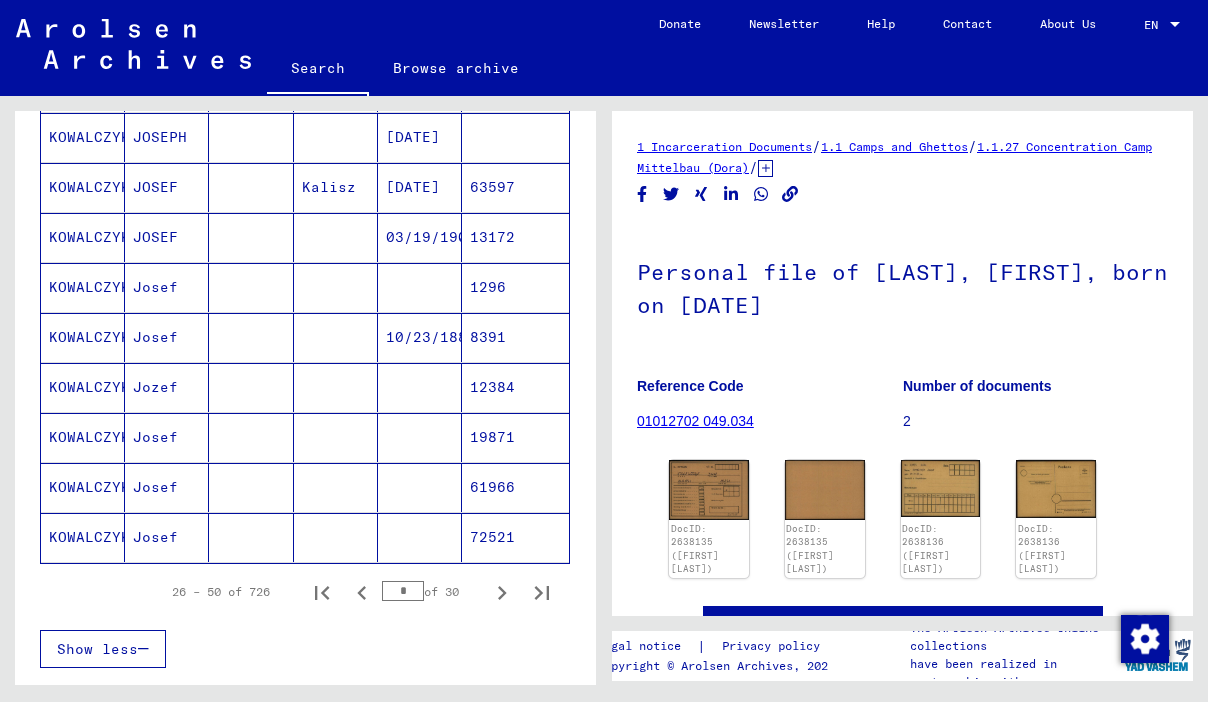 click 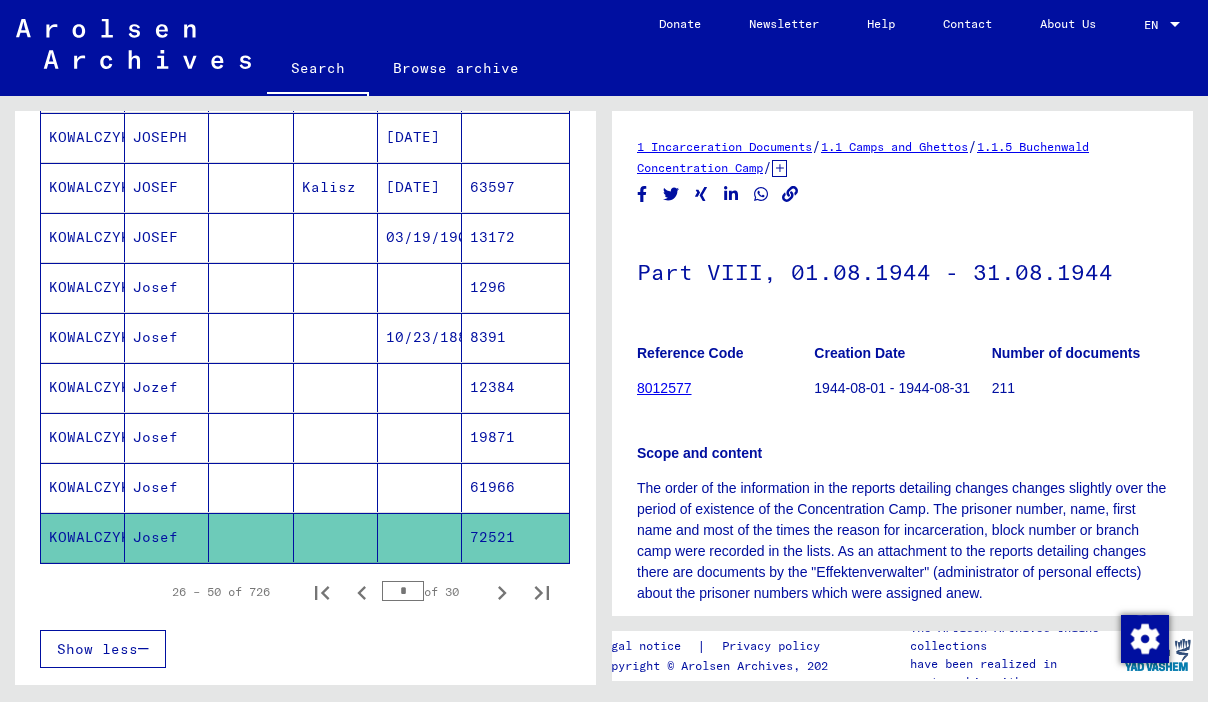 scroll, scrollTop: 0, scrollLeft: 0, axis: both 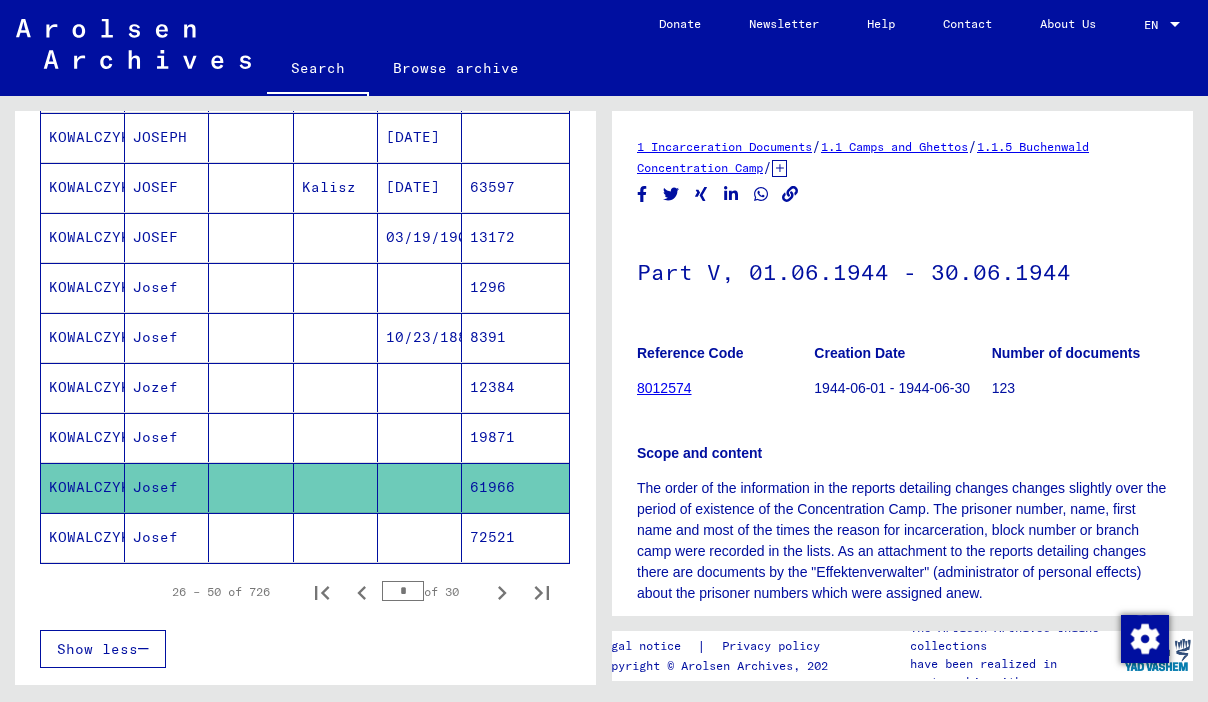 click at bounding box center [420, 487] 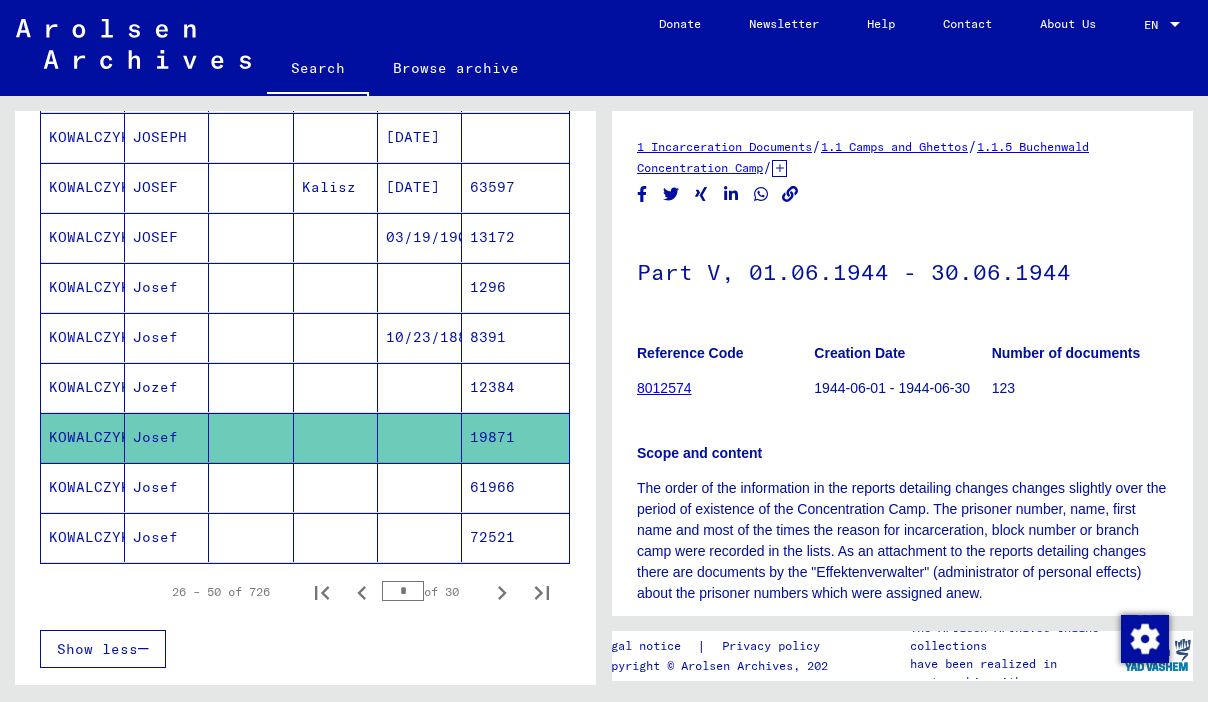 scroll, scrollTop: 0, scrollLeft: 0, axis: both 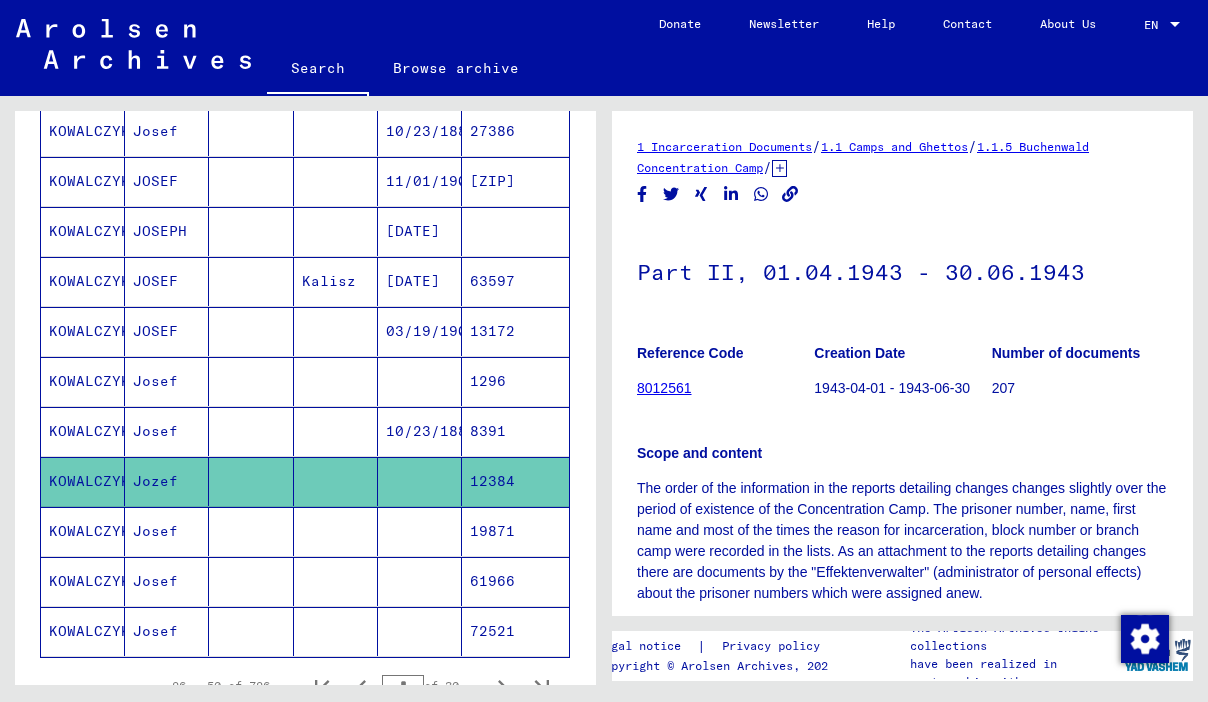 click at bounding box center (420, 431) 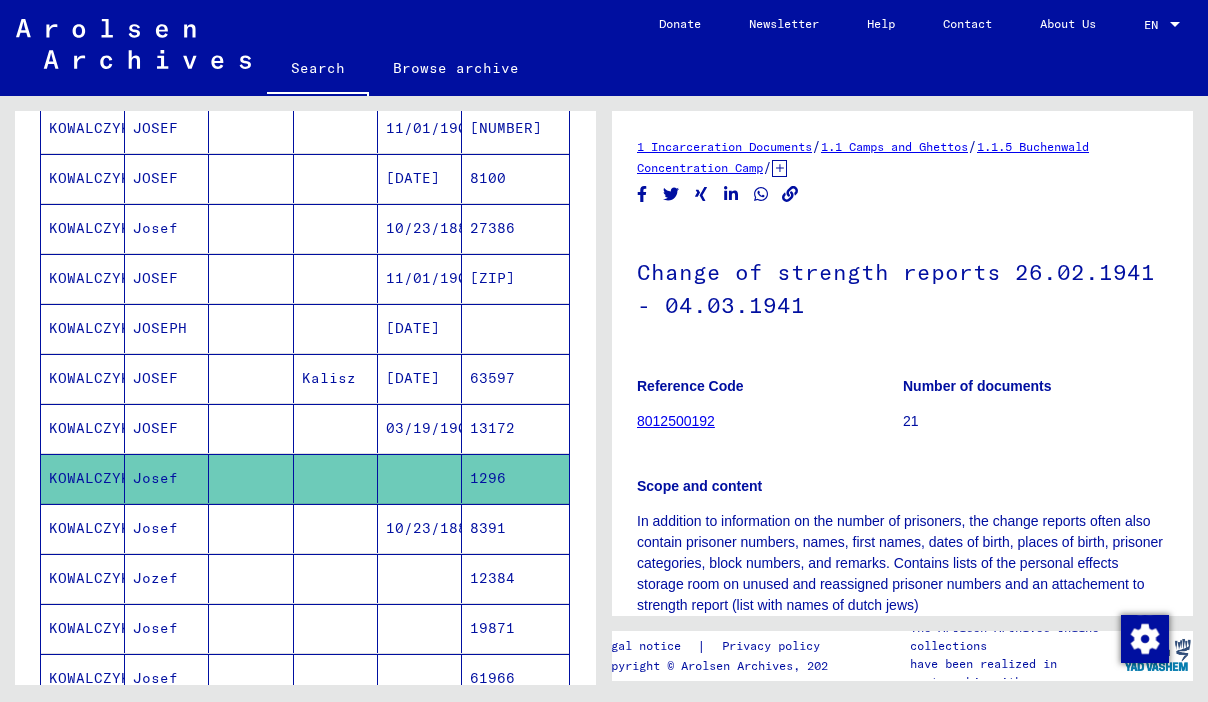 scroll, scrollTop: 875, scrollLeft: 0, axis: vertical 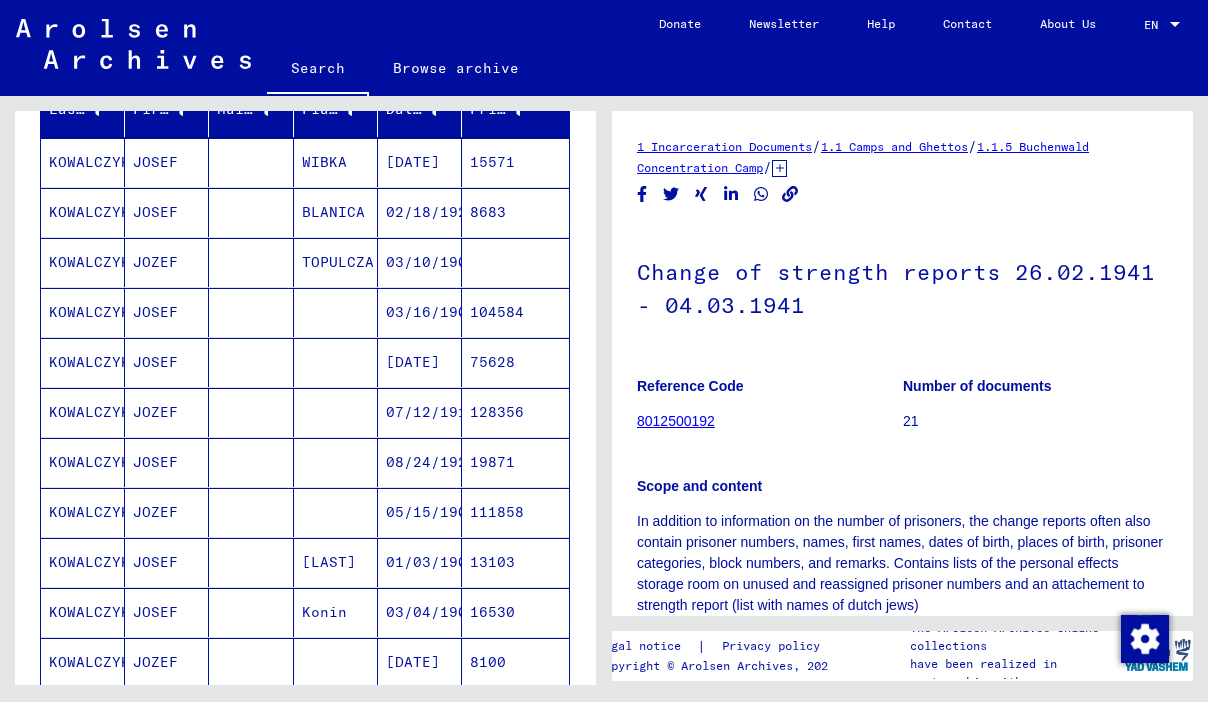 click on "[DATE]" at bounding box center [420, 412] 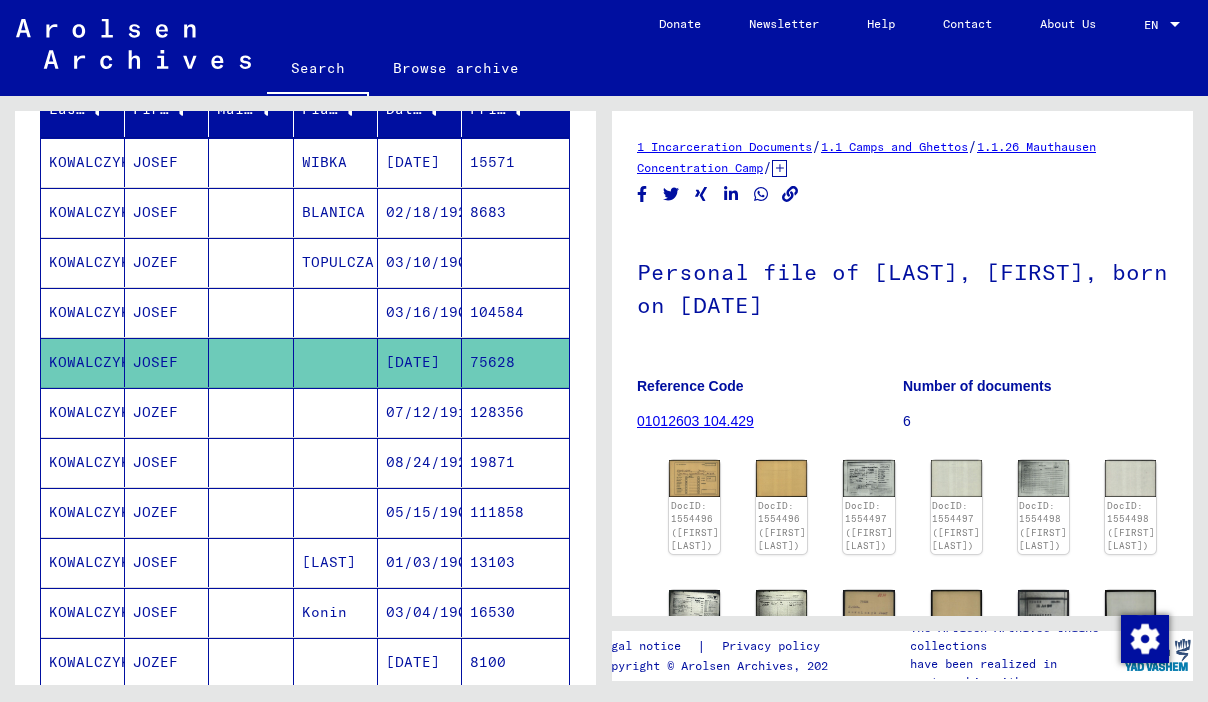 scroll, scrollTop: 0, scrollLeft: 0, axis: both 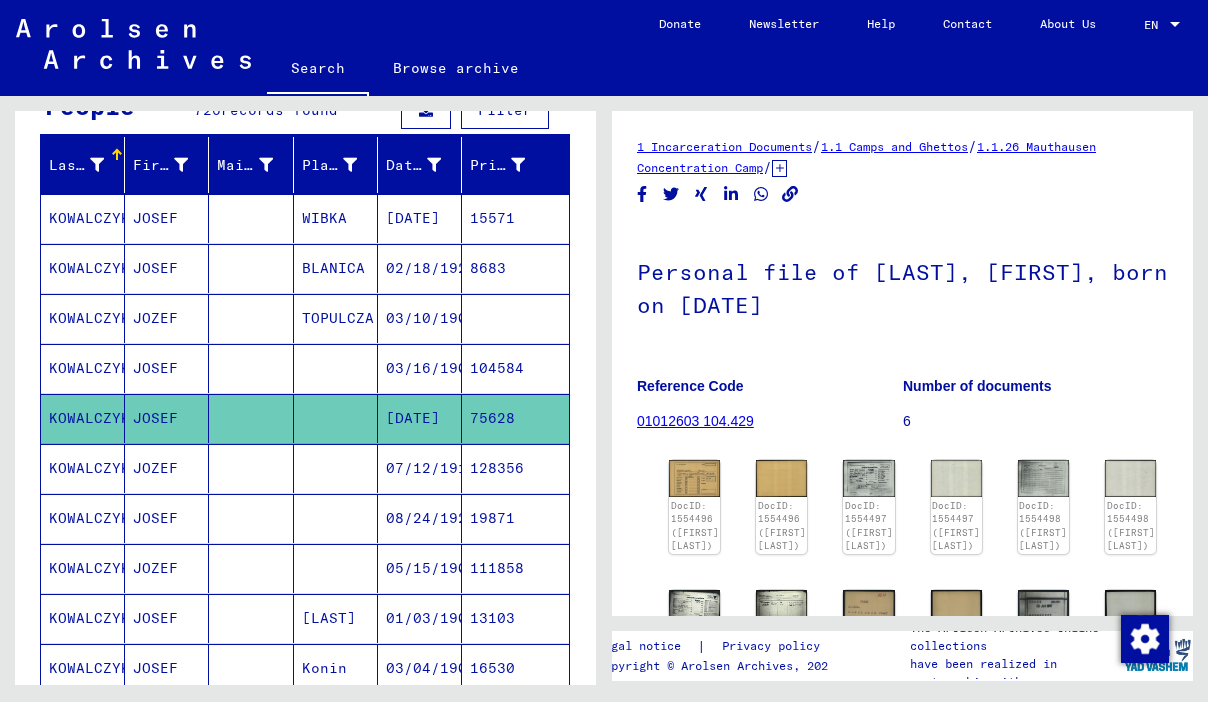 click on "03/16/1906" at bounding box center [420, 418] 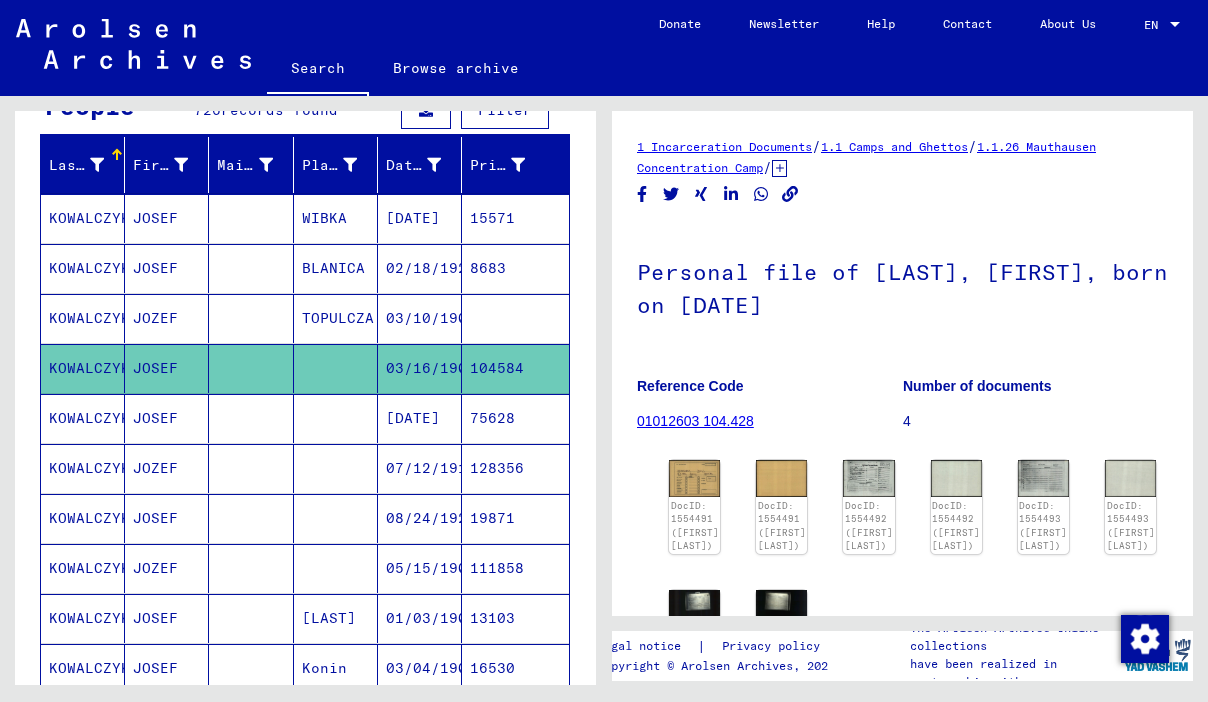 click on "02/18/1924" at bounding box center [420, 318] 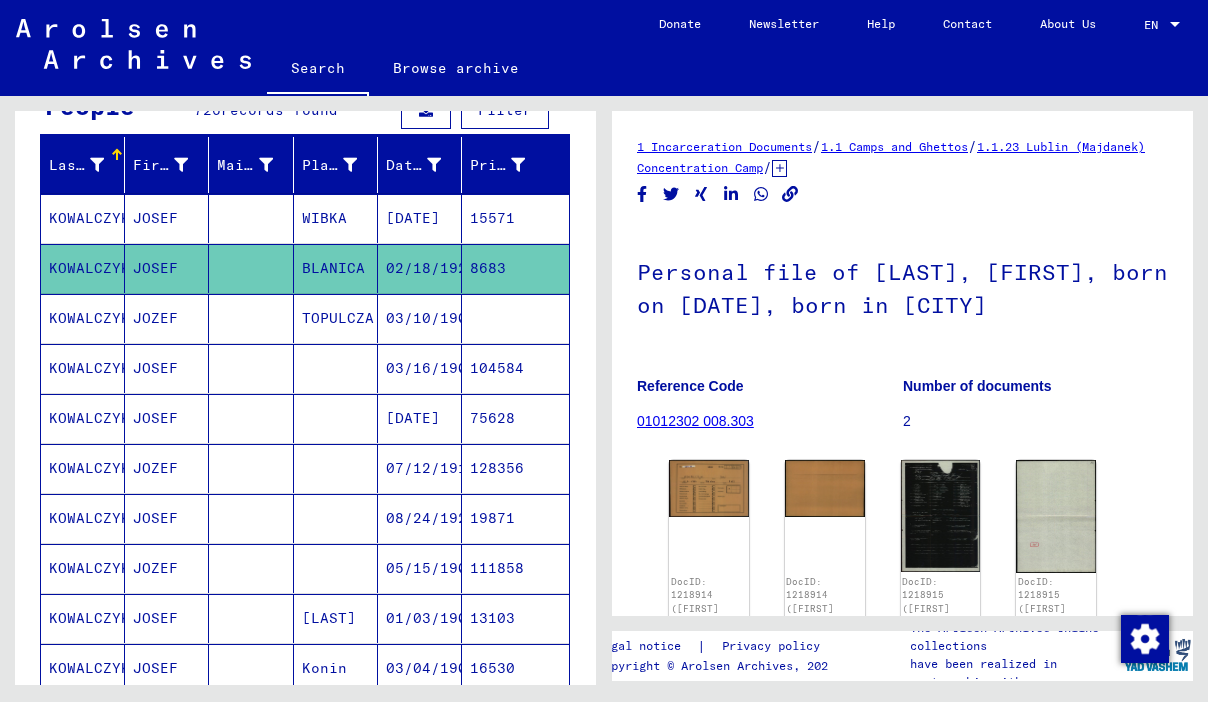 scroll, scrollTop: 0, scrollLeft: 0, axis: both 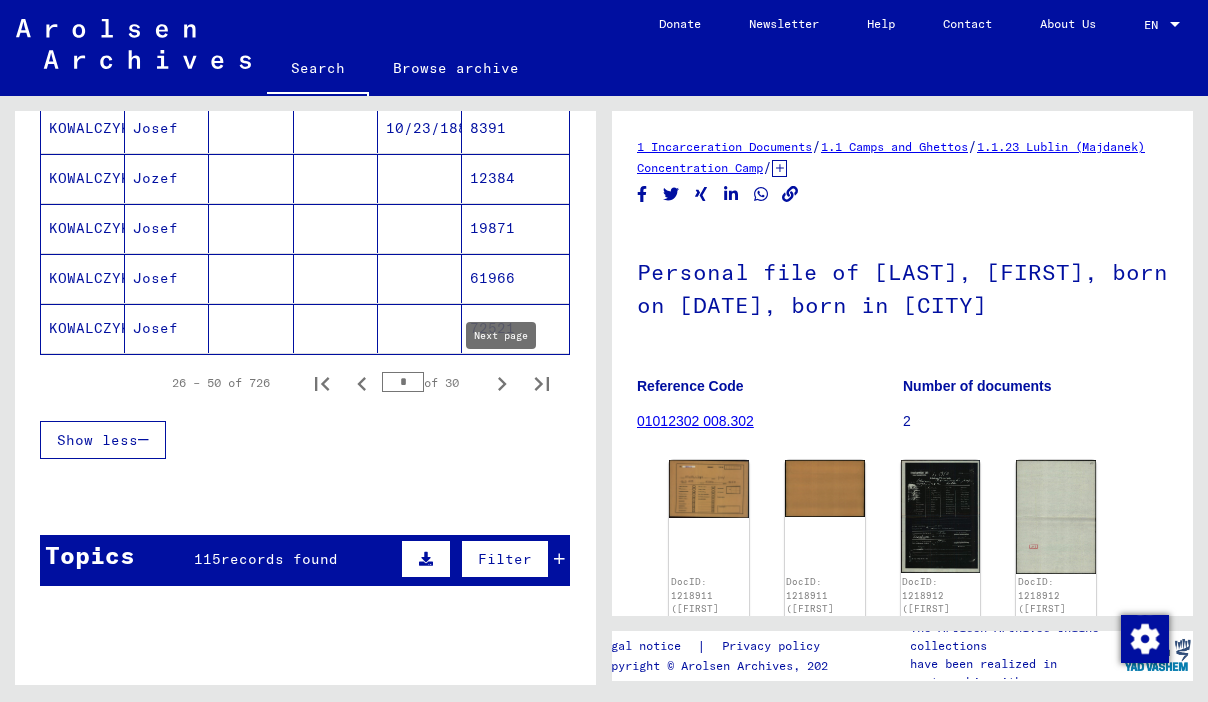 click 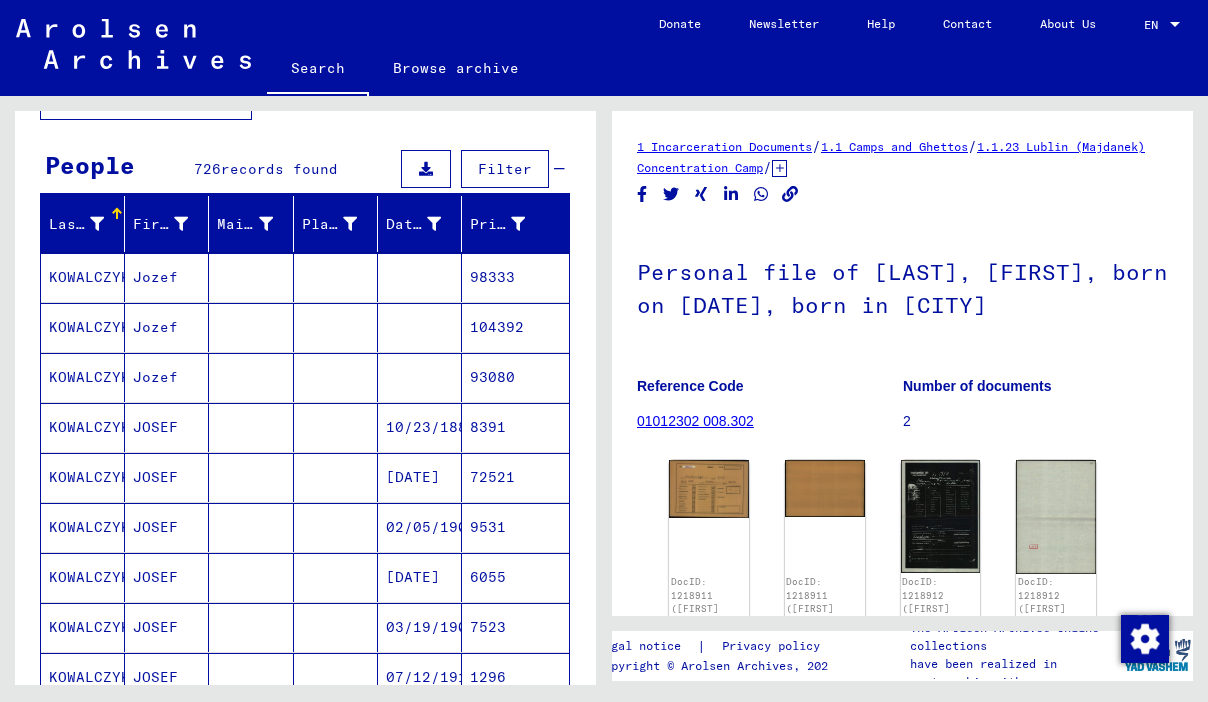 scroll, scrollTop: 143, scrollLeft: 0, axis: vertical 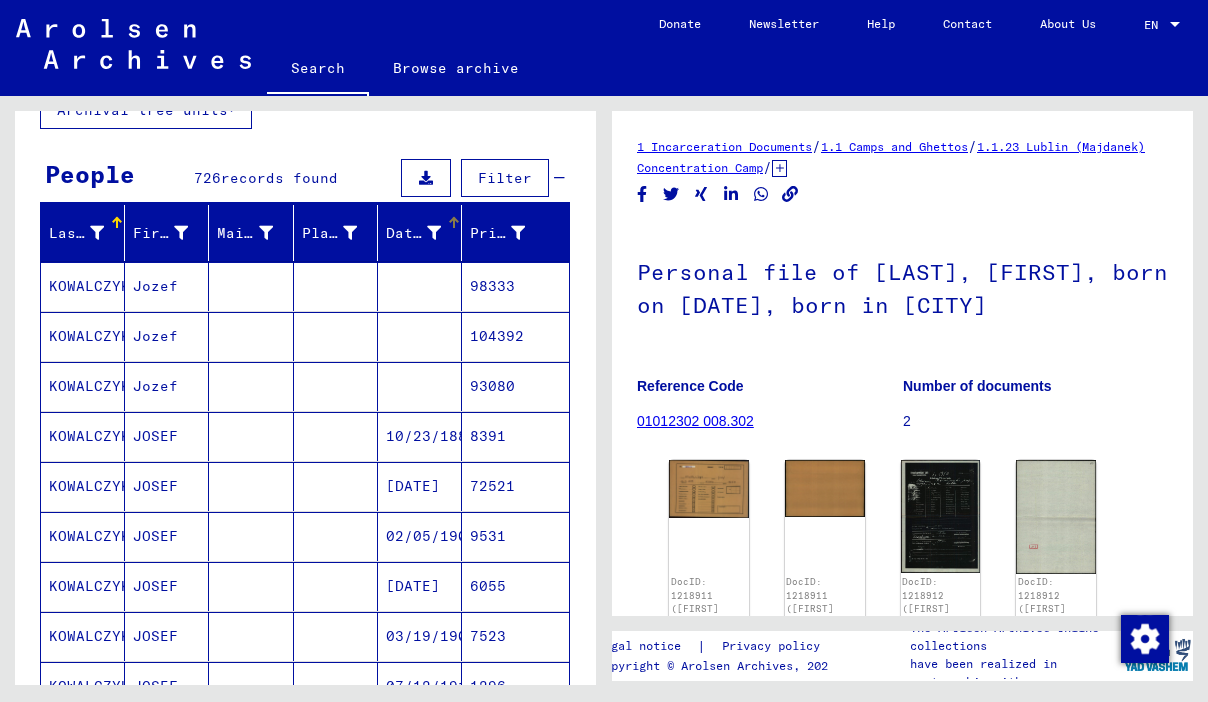 click on "Date of Birth" at bounding box center [413, 233] 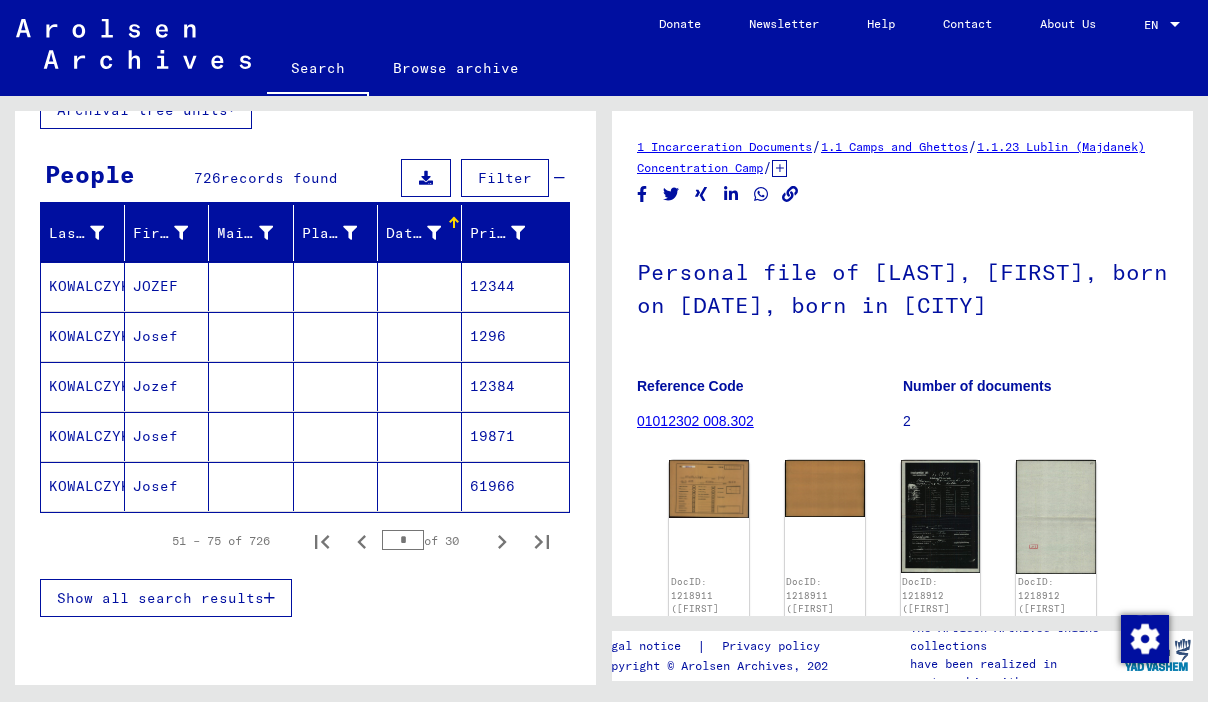 scroll, scrollTop: 94, scrollLeft: 0, axis: vertical 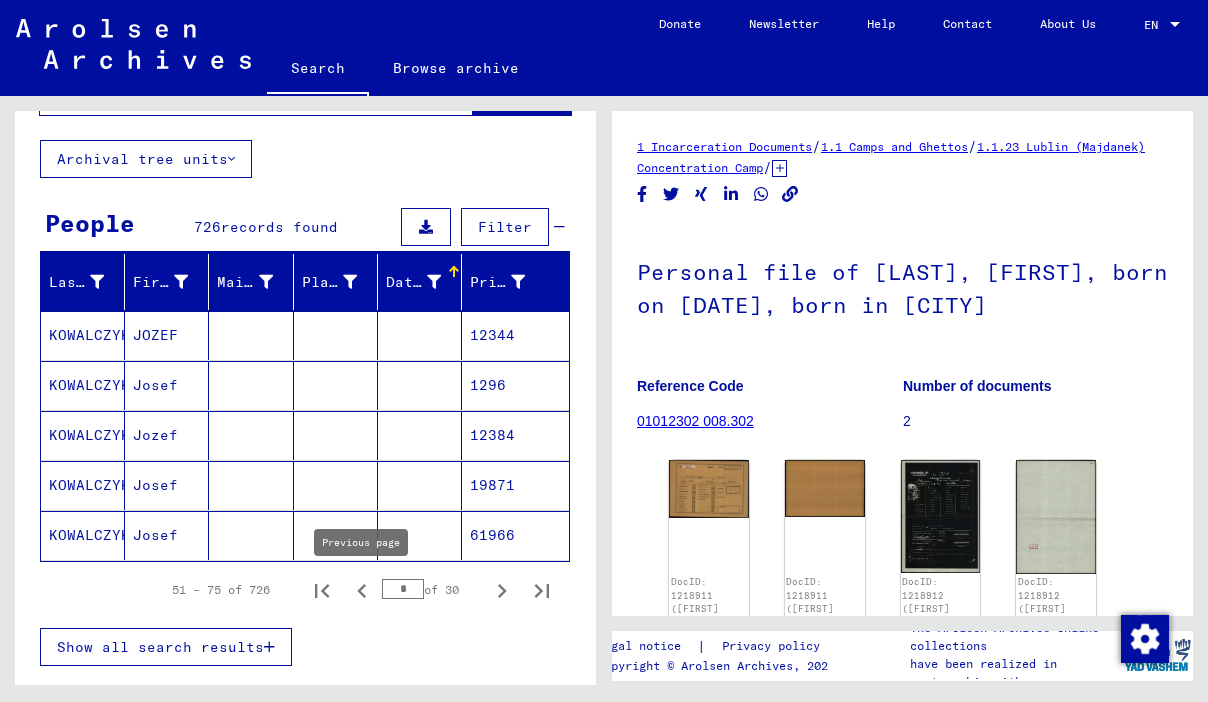 click 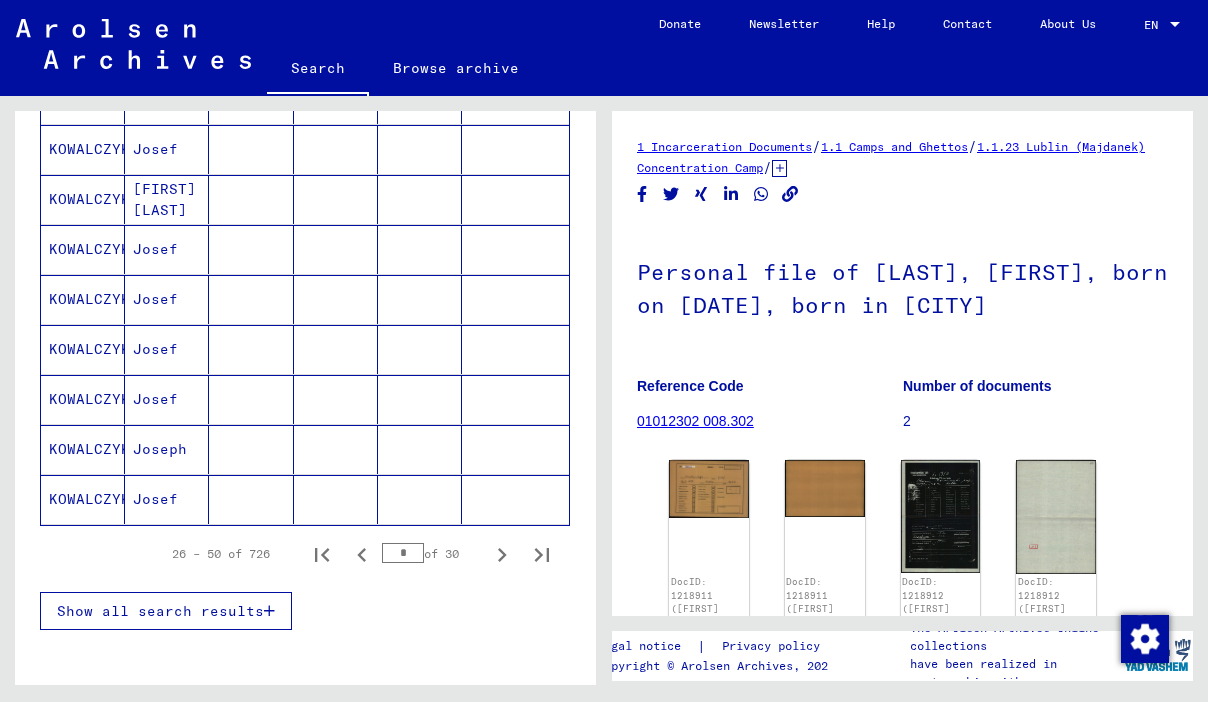 scroll, scrollTop: 1134, scrollLeft: 0, axis: vertical 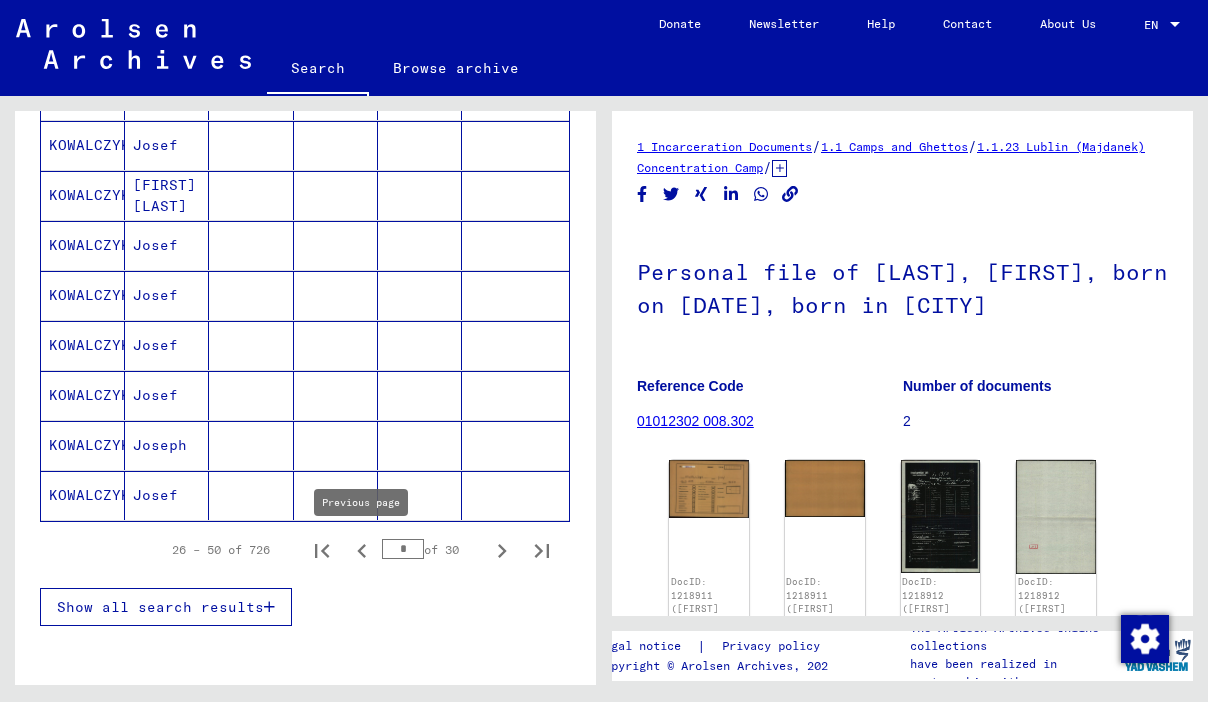 click 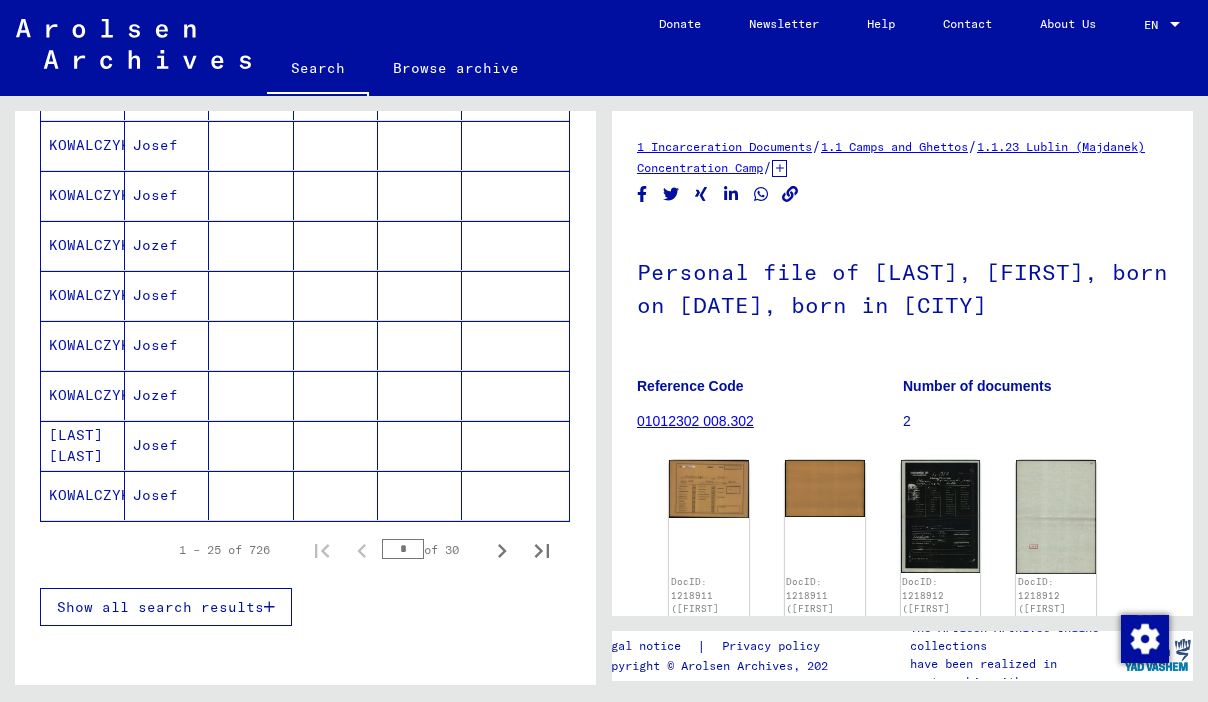 click on "Show all search results" at bounding box center [160, 607] 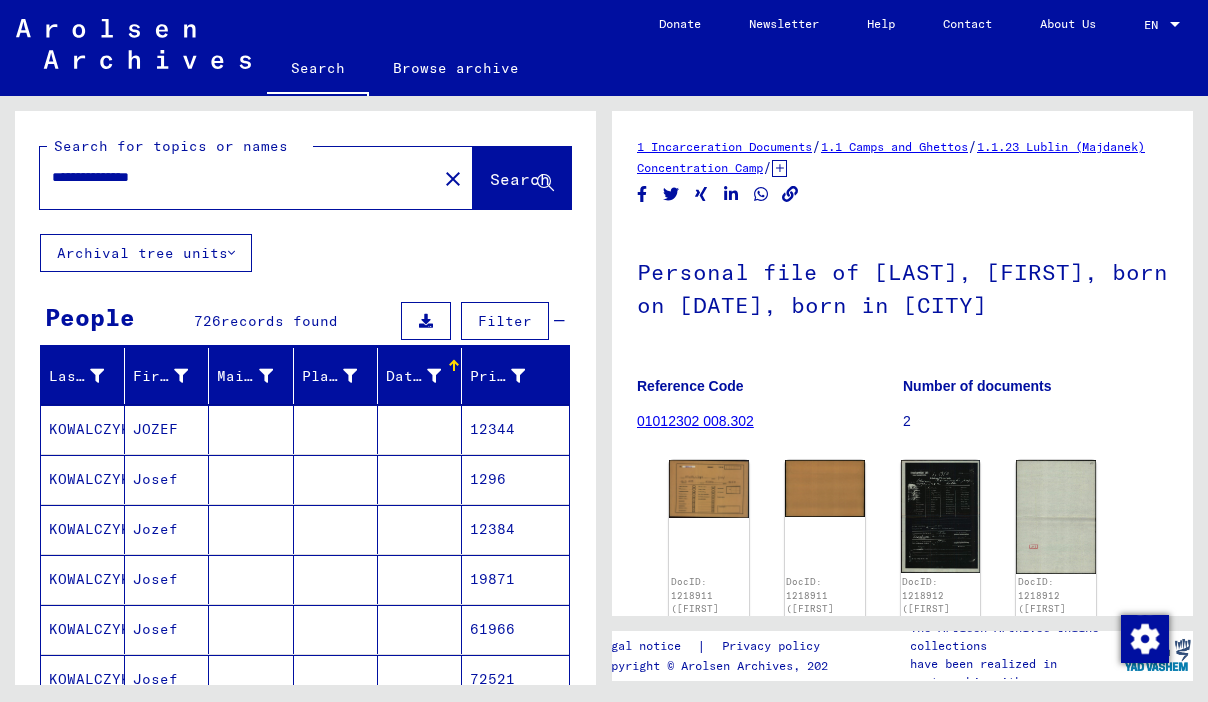scroll, scrollTop: 0, scrollLeft: 0, axis: both 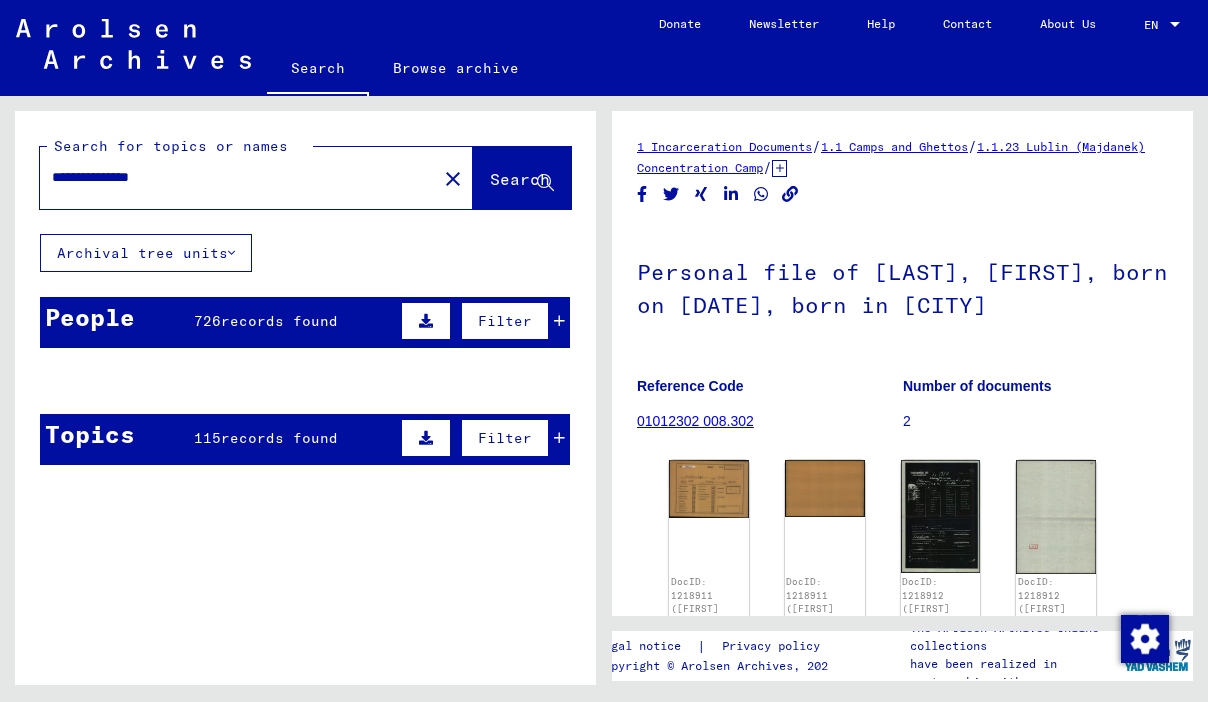 click on "Filter" at bounding box center (505, 321) 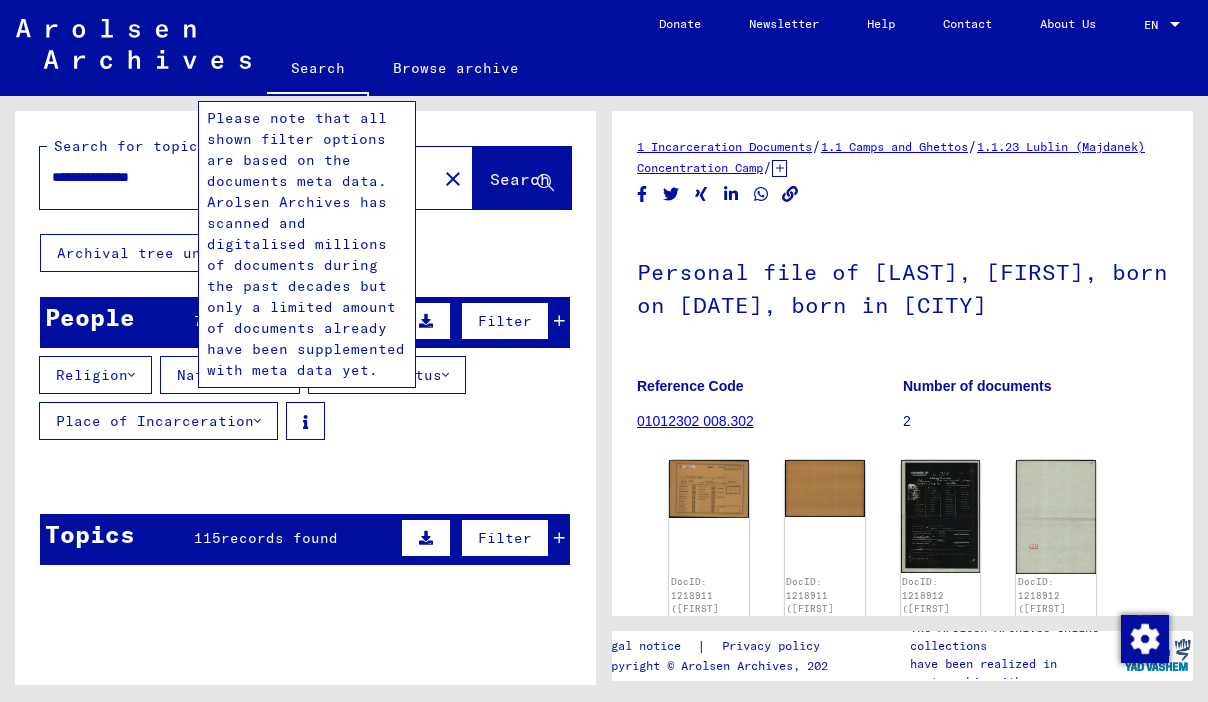 click at bounding box center (305, 421) 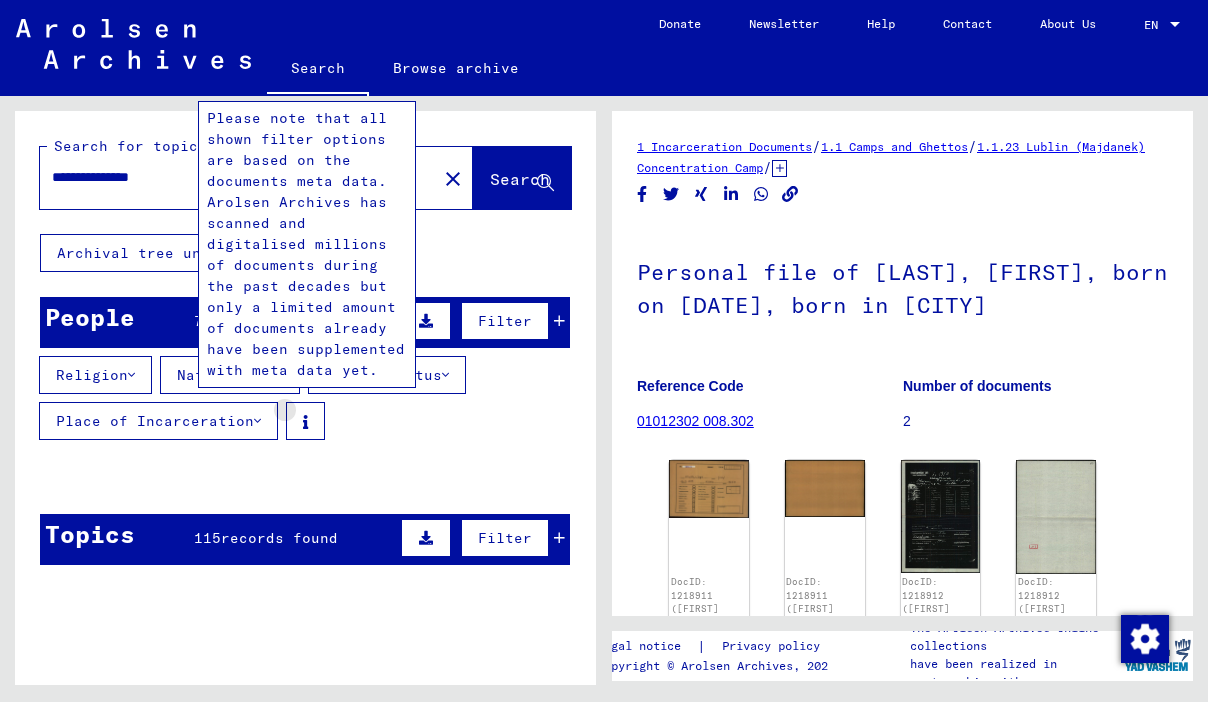 click at bounding box center (305, 422) 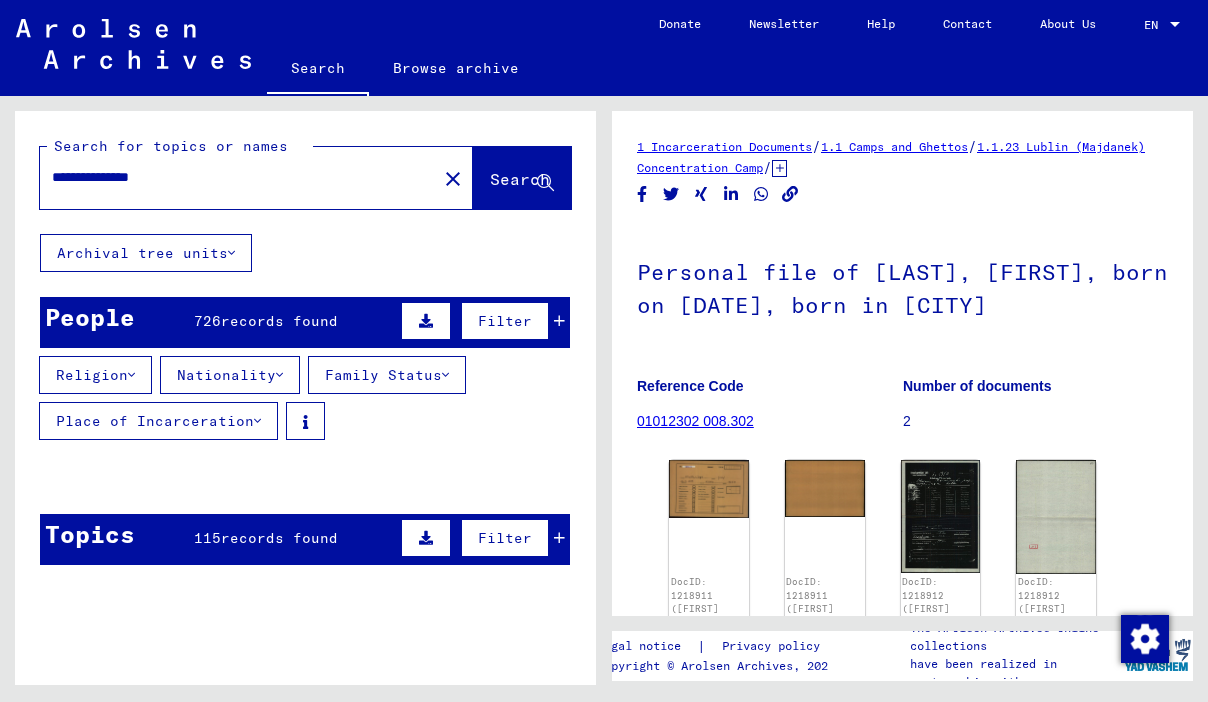 click on "Place of Incarceration" at bounding box center (158, 421) 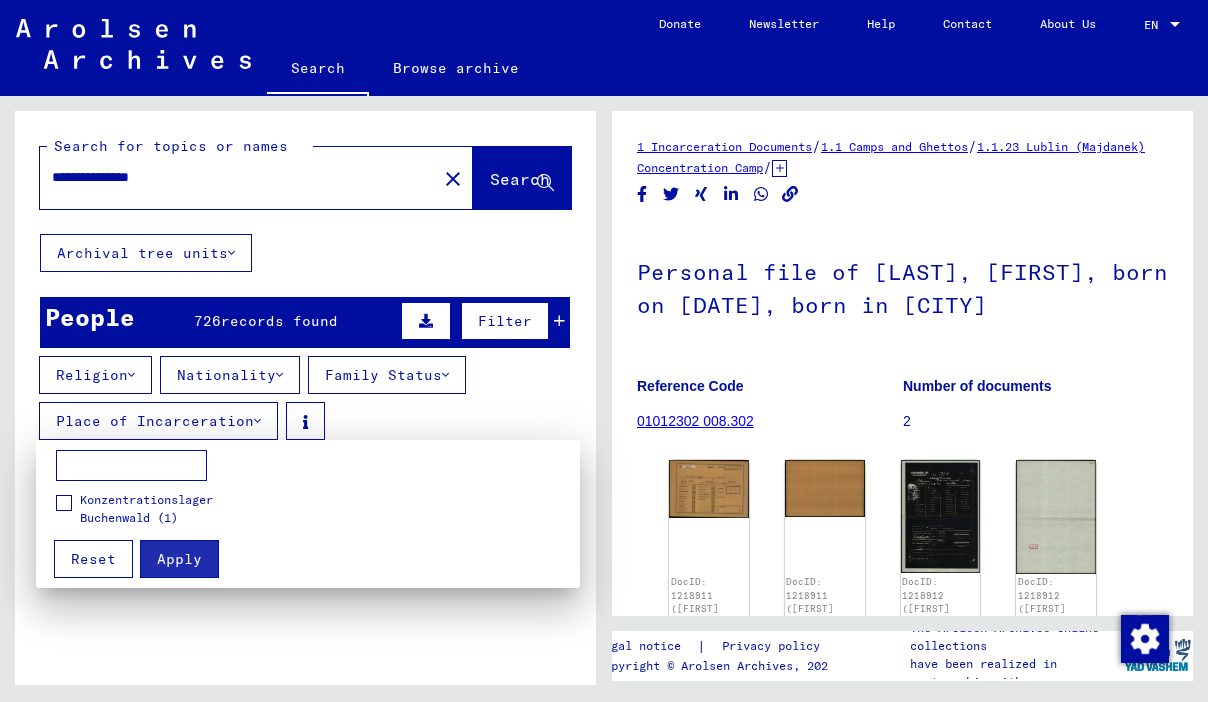 click at bounding box center (604, 351) 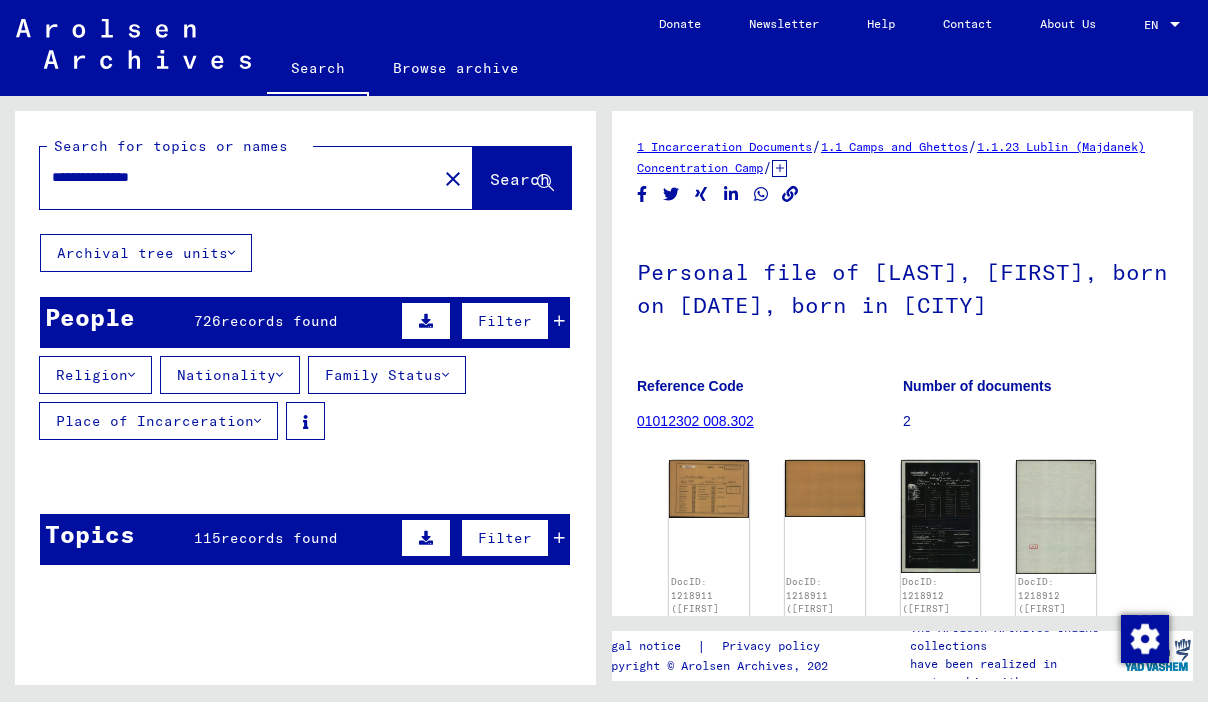 click on "Nationality" at bounding box center [230, 375] 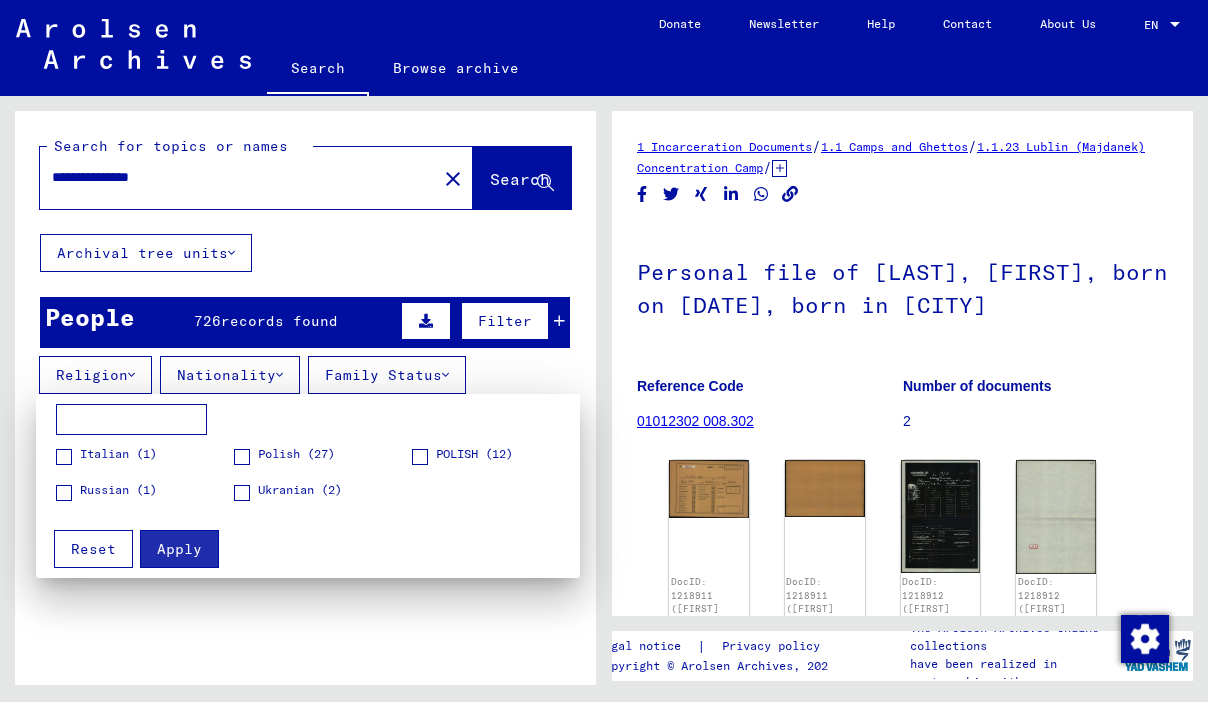 click at bounding box center [604, 351] 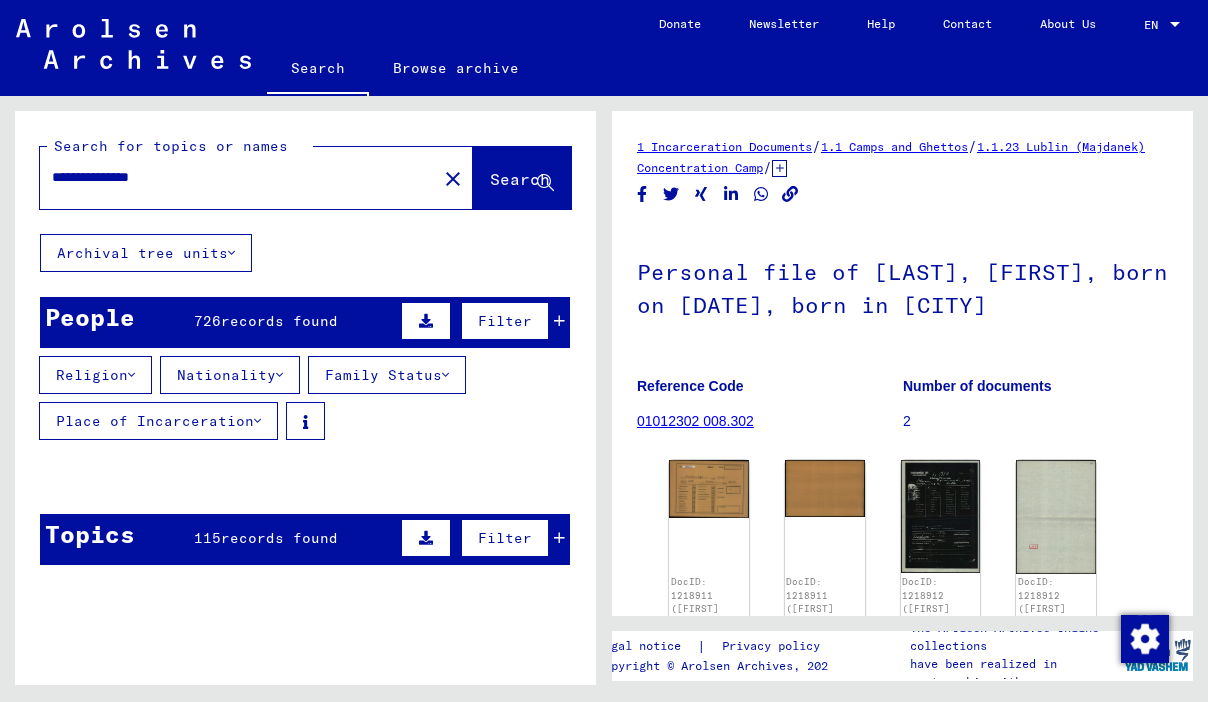 click on "Religion" at bounding box center [95, 375] 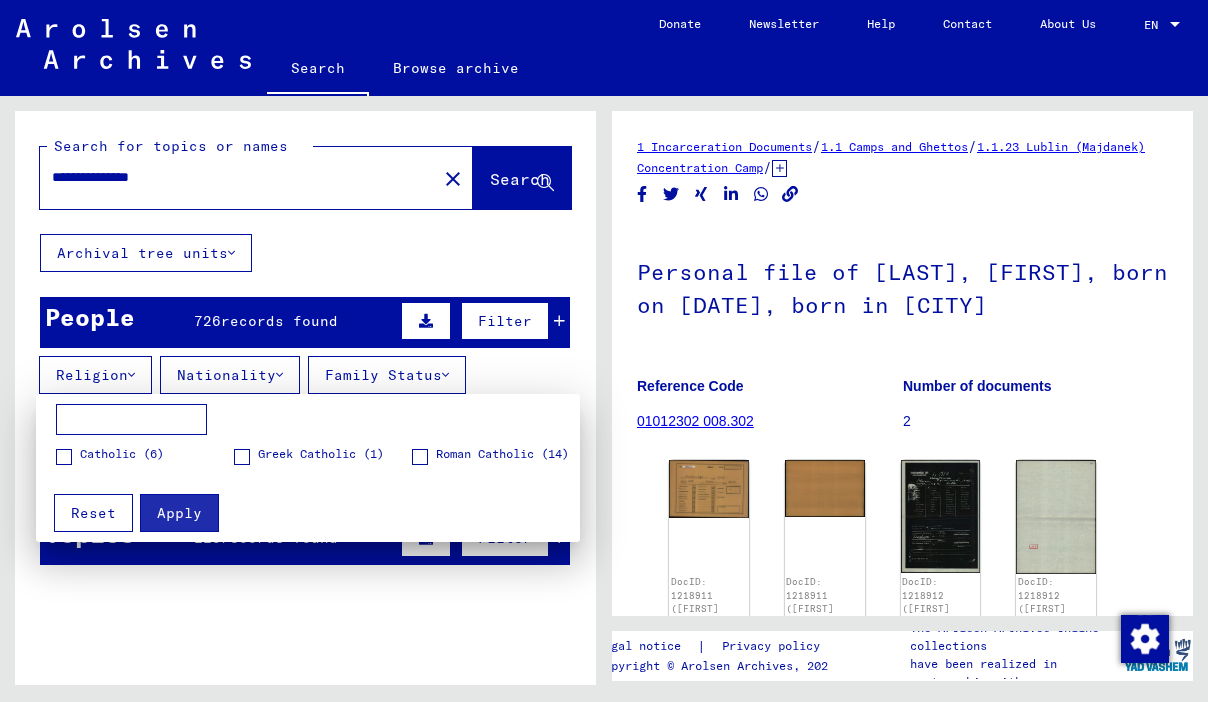 click at bounding box center [604, 351] 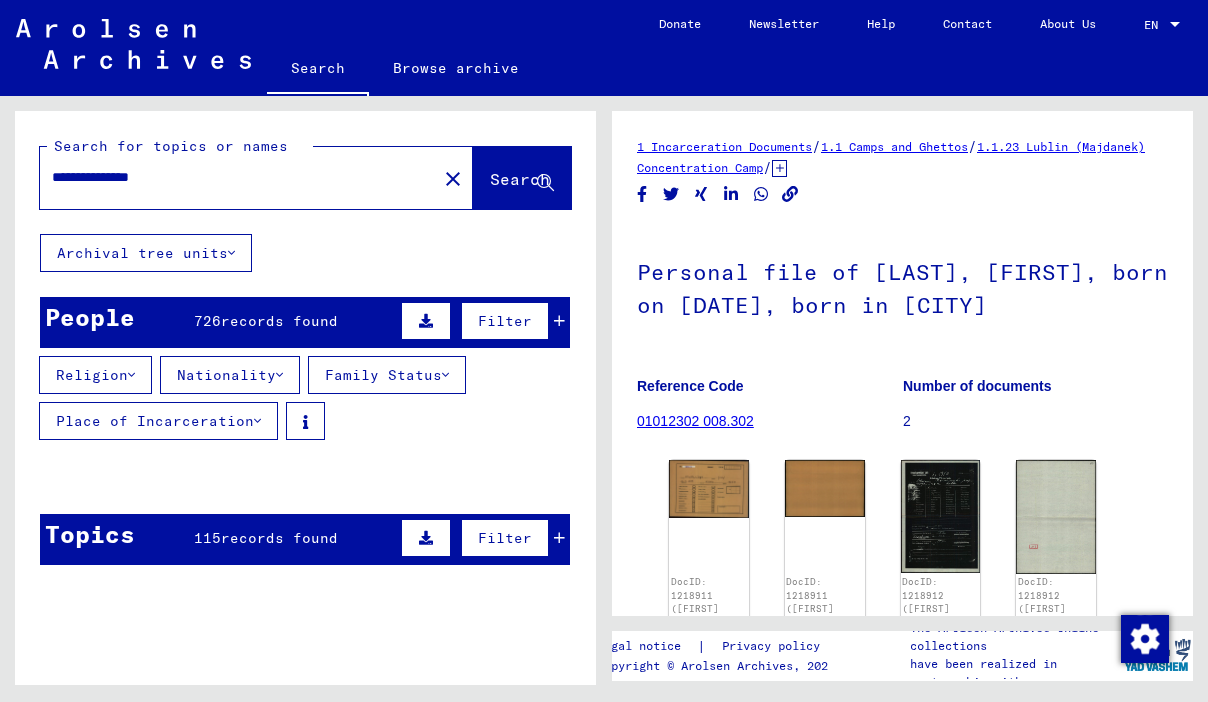 click on "Nationality" at bounding box center [230, 375] 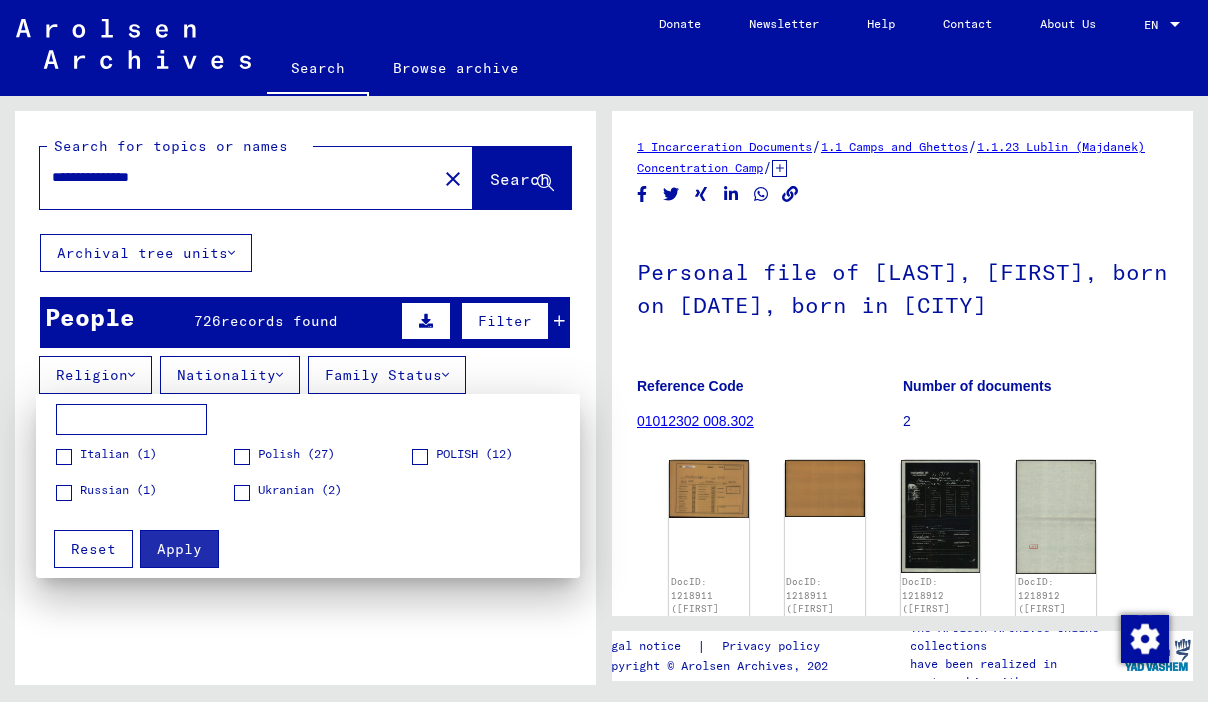 click at bounding box center [242, 457] 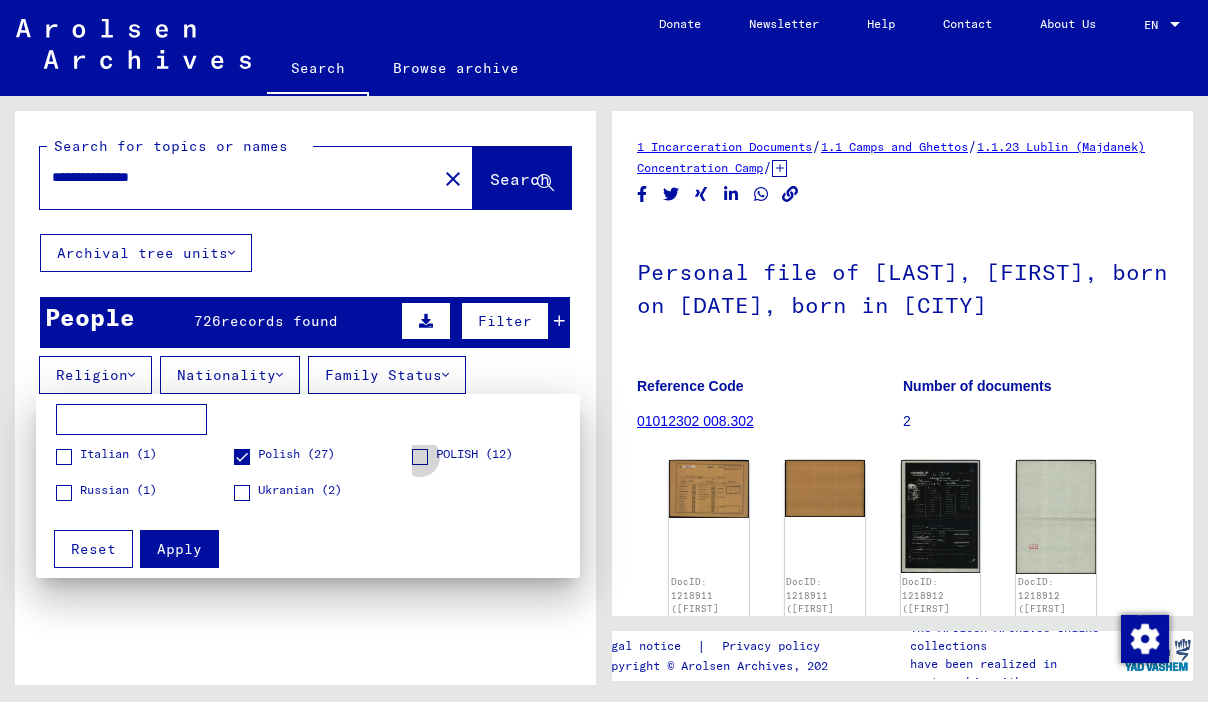 click at bounding box center (420, 457) 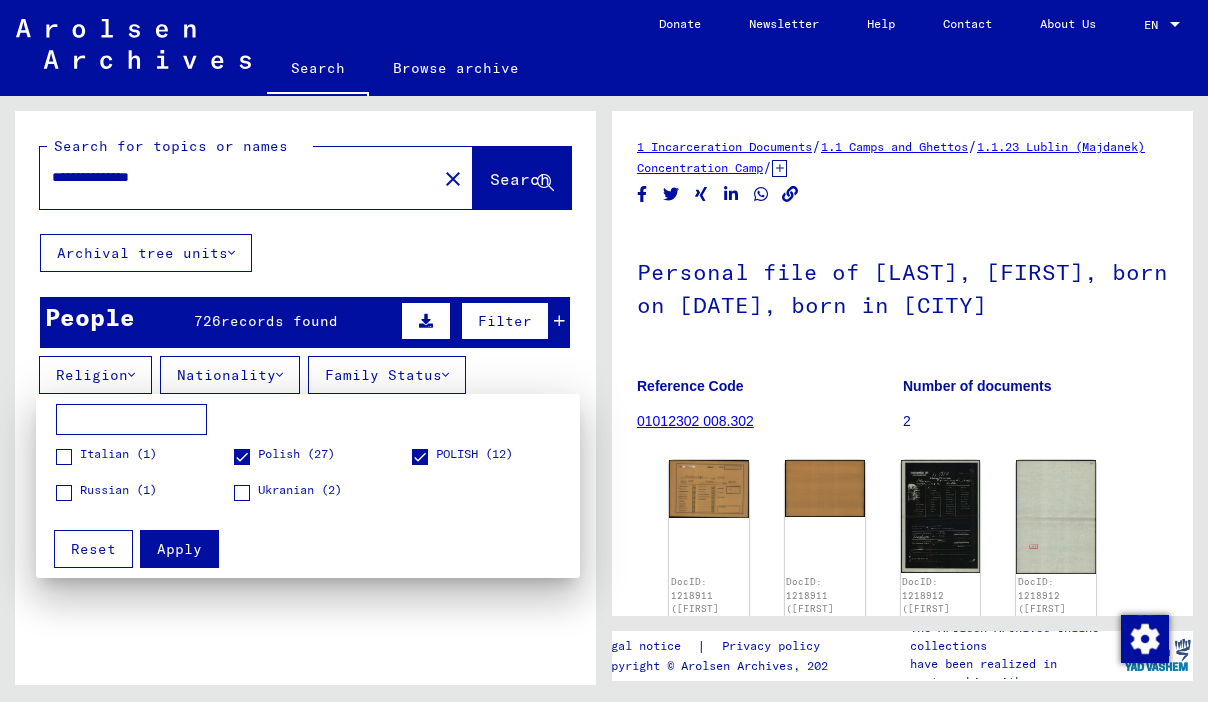 click on "Apply" at bounding box center [179, 549] 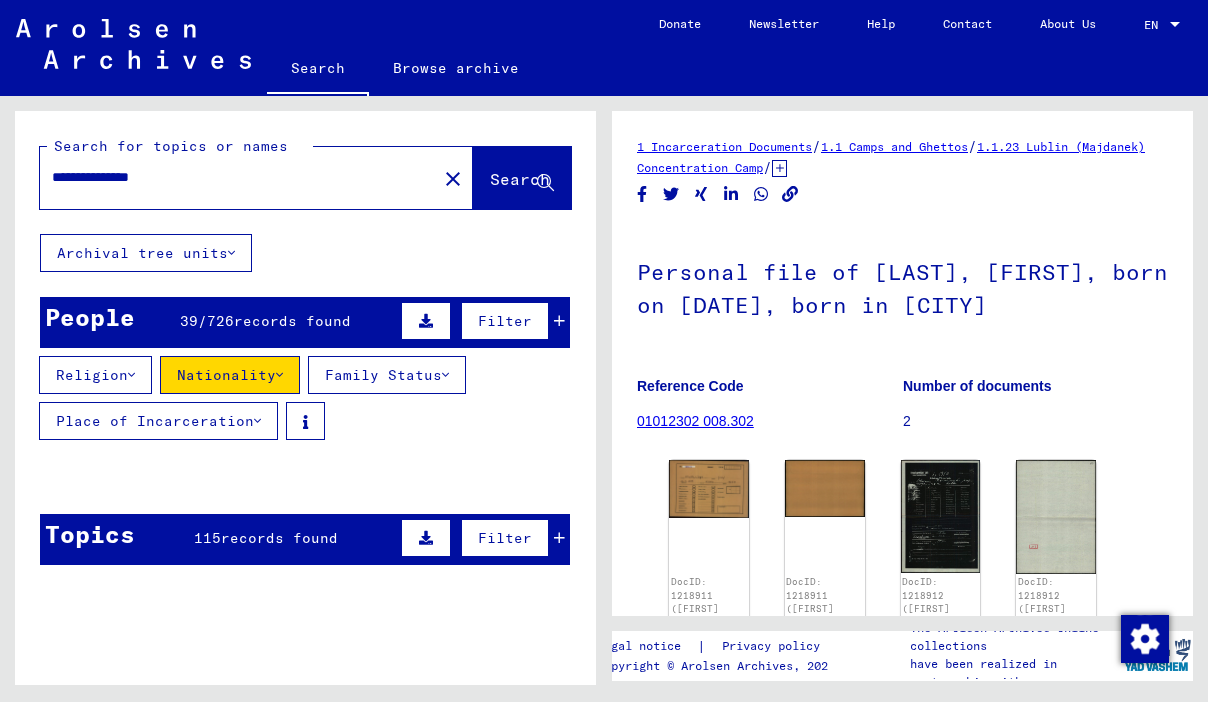 click on "Archival tree units" 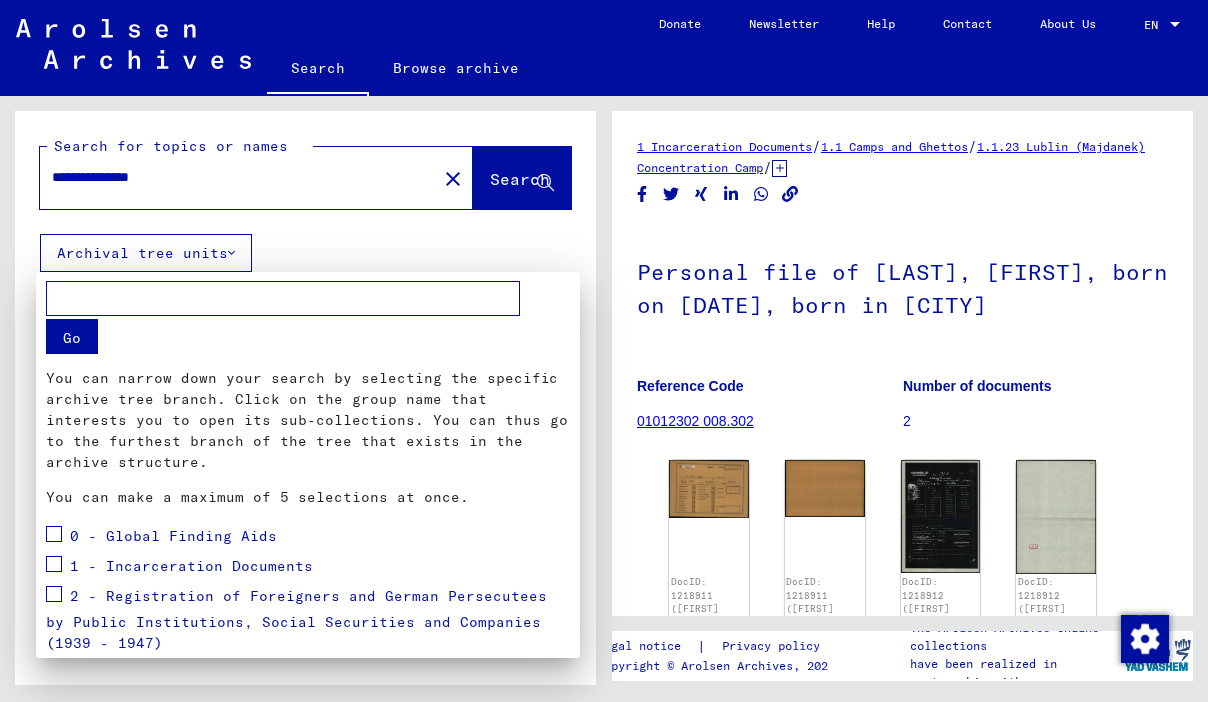 click at bounding box center [604, 351] 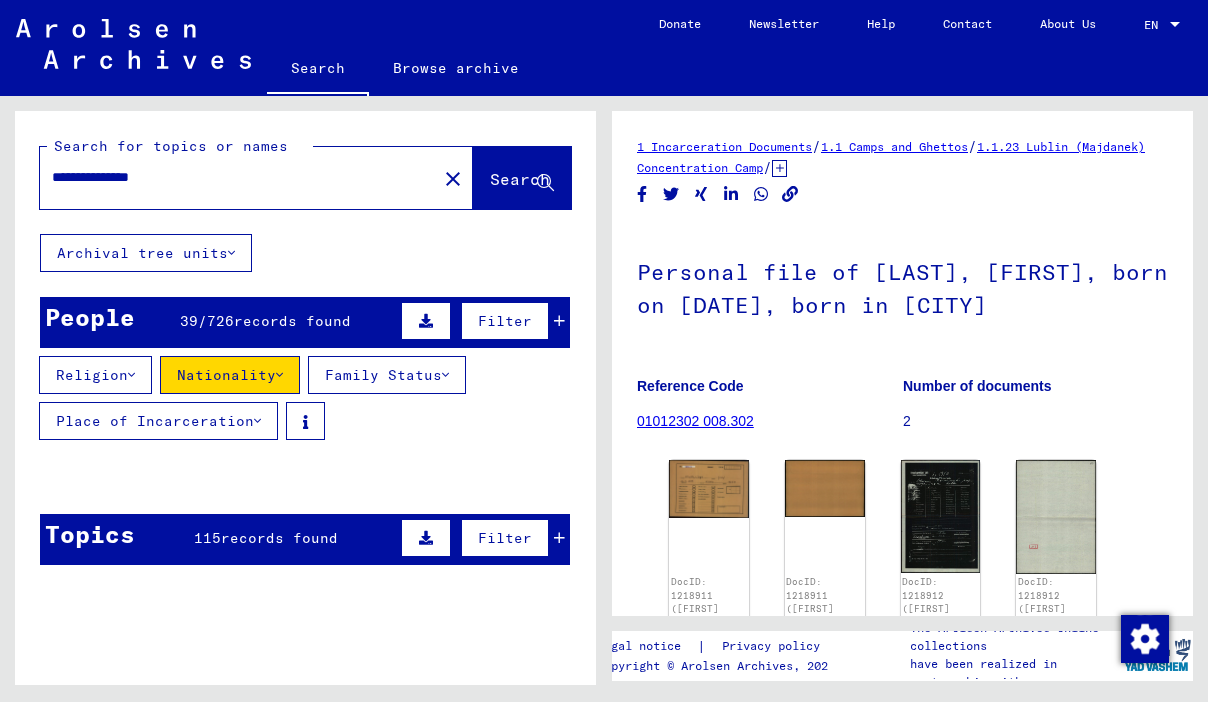 click on "records found" at bounding box center (292, 321) 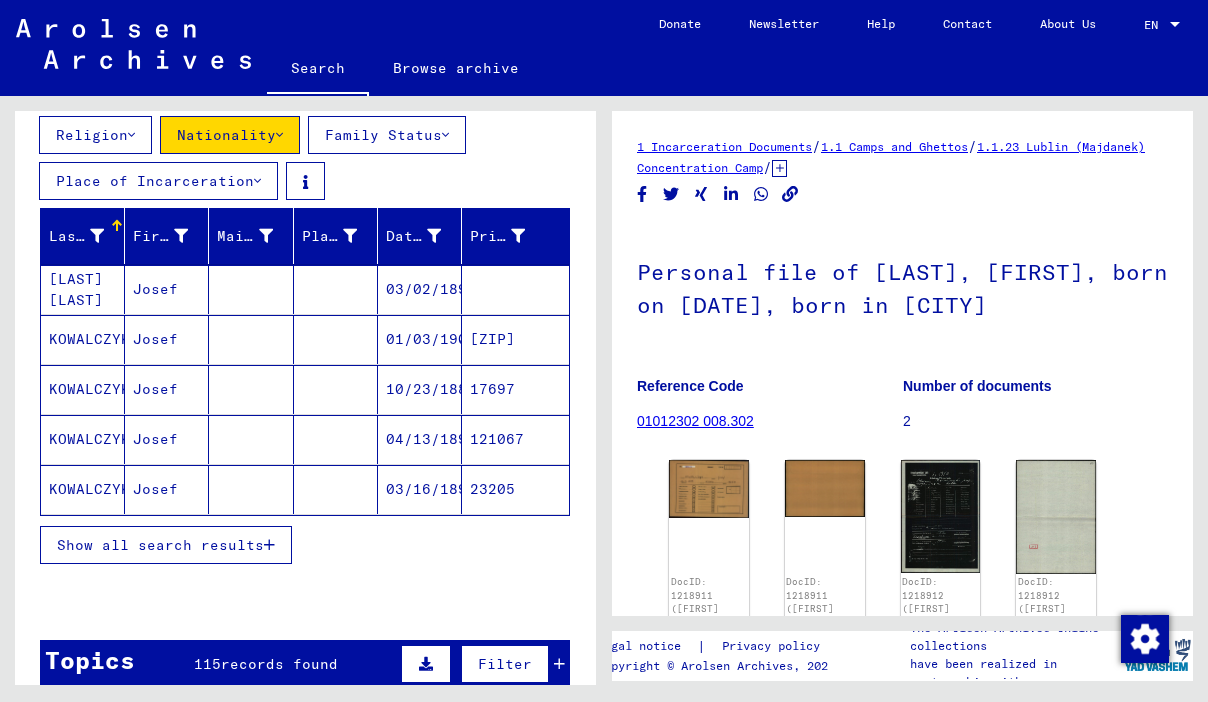 scroll, scrollTop: 281, scrollLeft: 0, axis: vertical 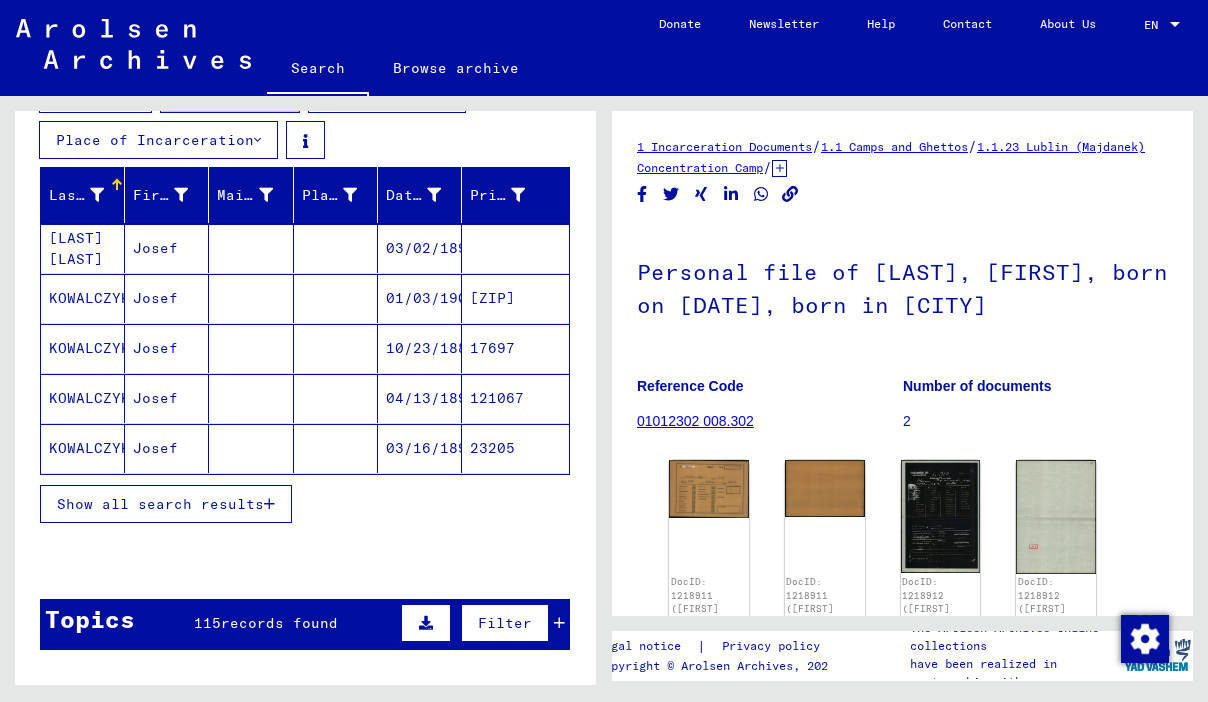 click on "Show all search results" at bounding box center (160, 504) 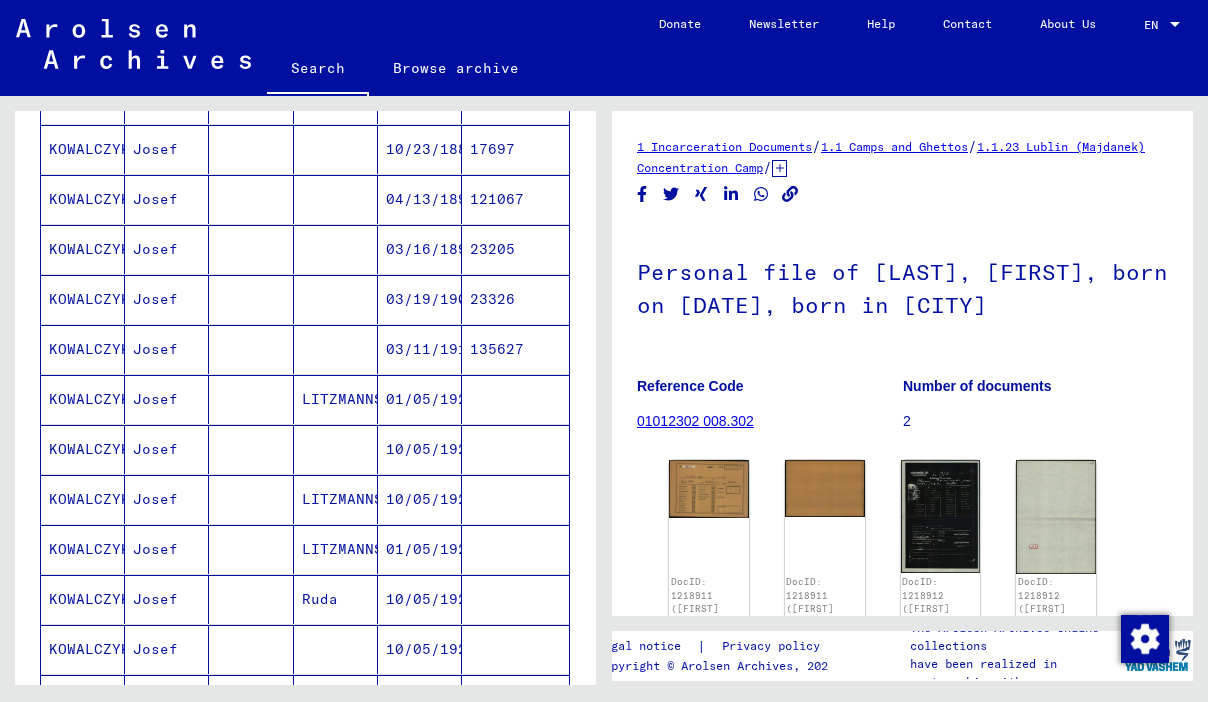 scroll, scrollTop: 510, scrollLeft: 0, axis: vertical 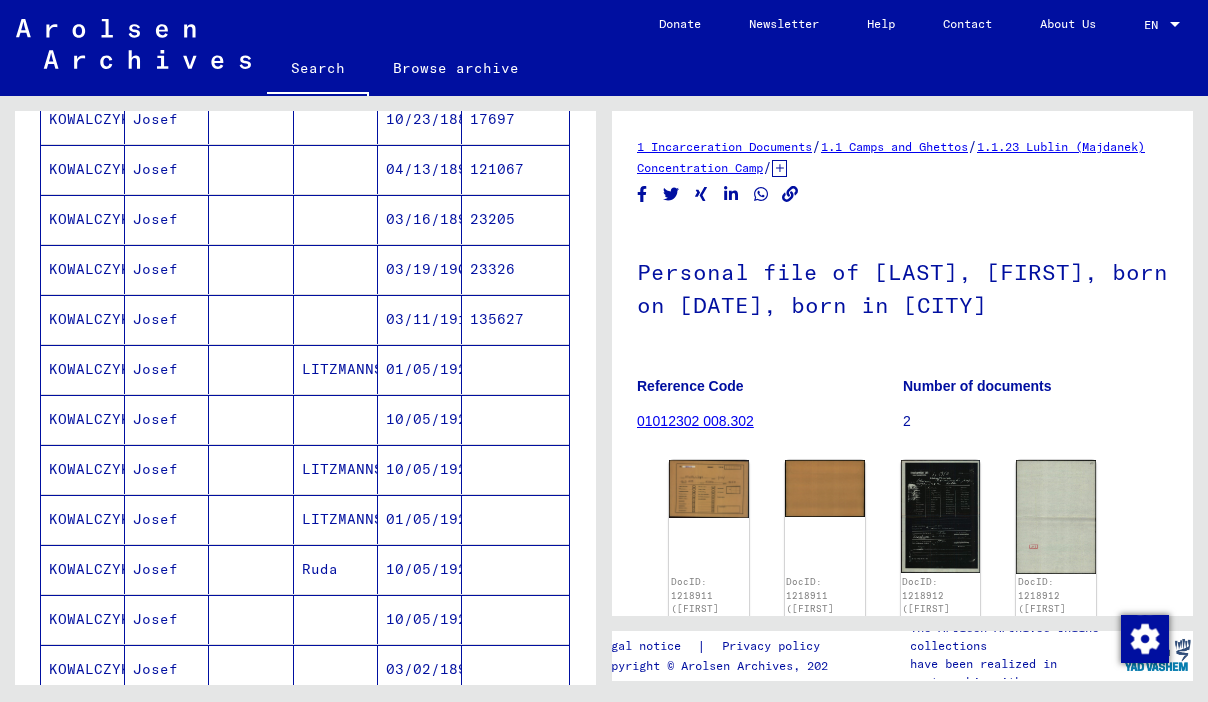 click on "01/05/1924" at bounding box center [420, 419] 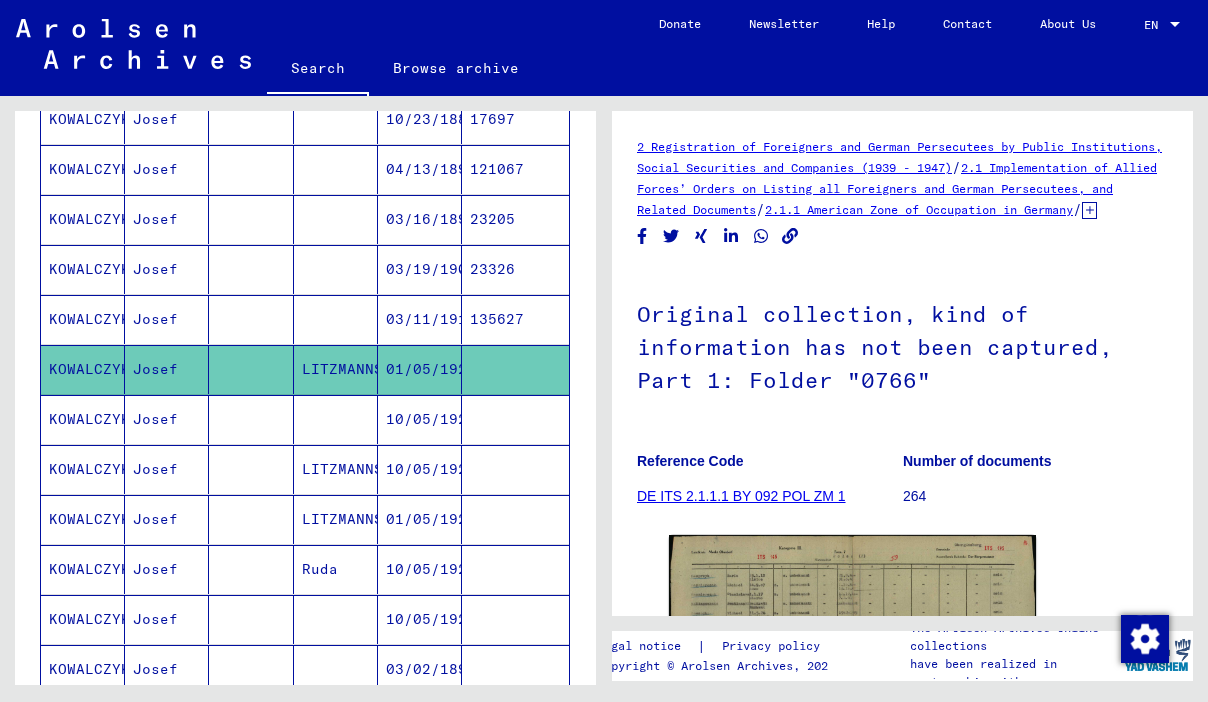 scroll, scrollTop: 0, scrollLeft: 0, axis: both 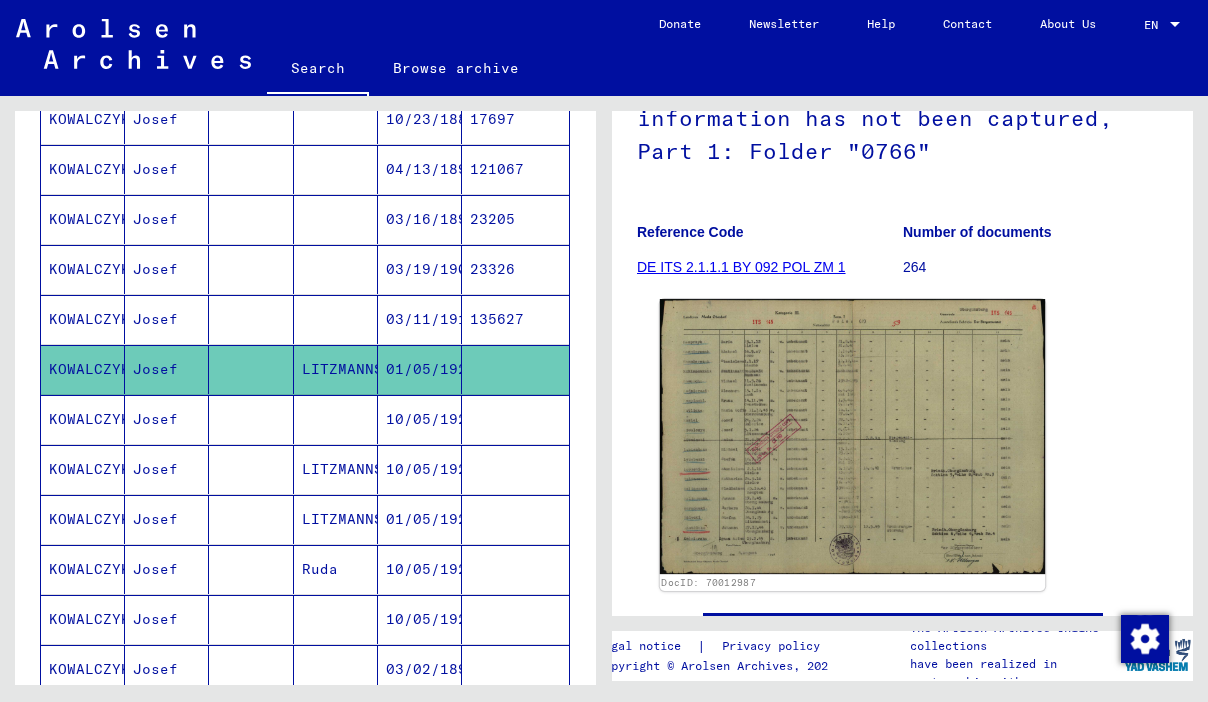 click 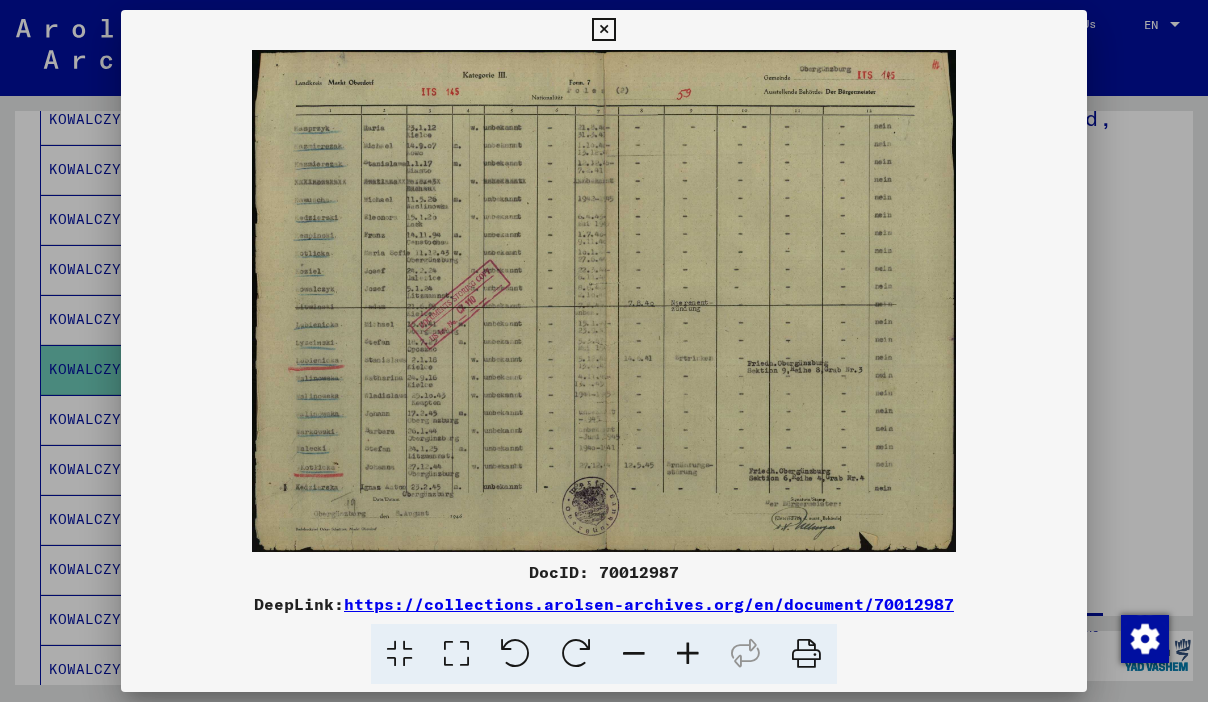 click at bounding box center [603, 30] 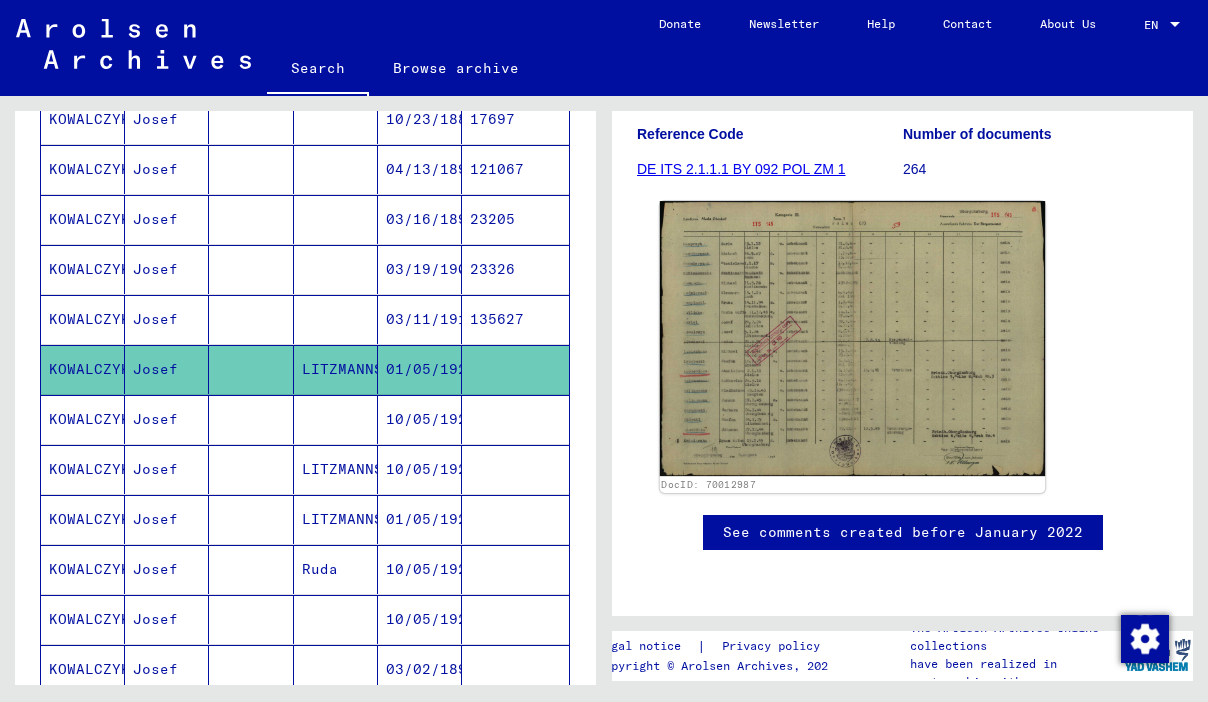 scroll, scrollTop: 426, scrollLeft: 0, axis: vertical 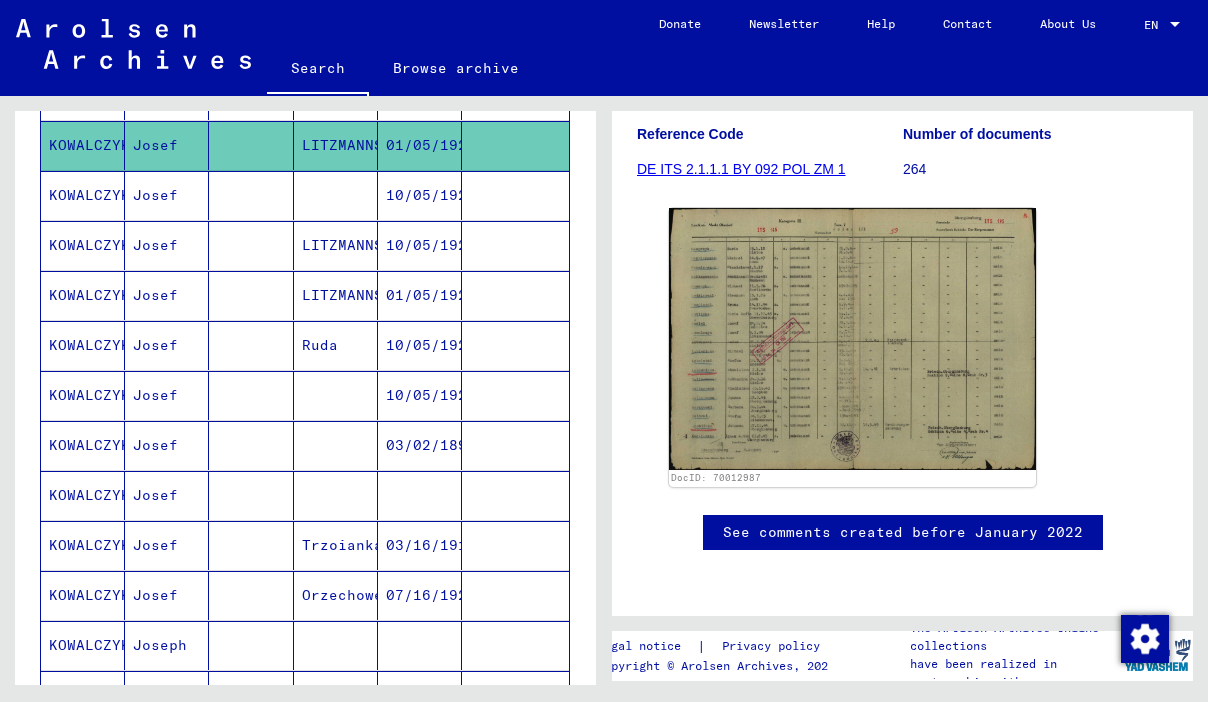 click on "10/05/1924" at bounding box center (420, 445) 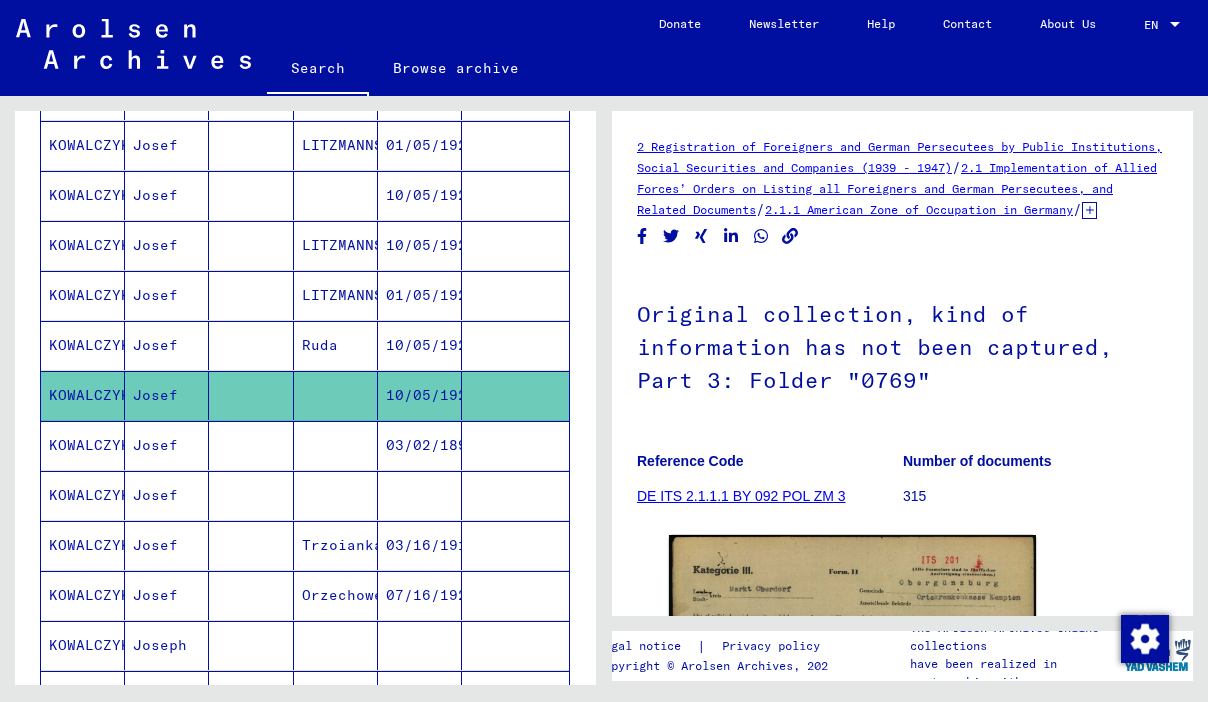 scroll, scrollTop: 0, scrollLeft: 0, axis: both 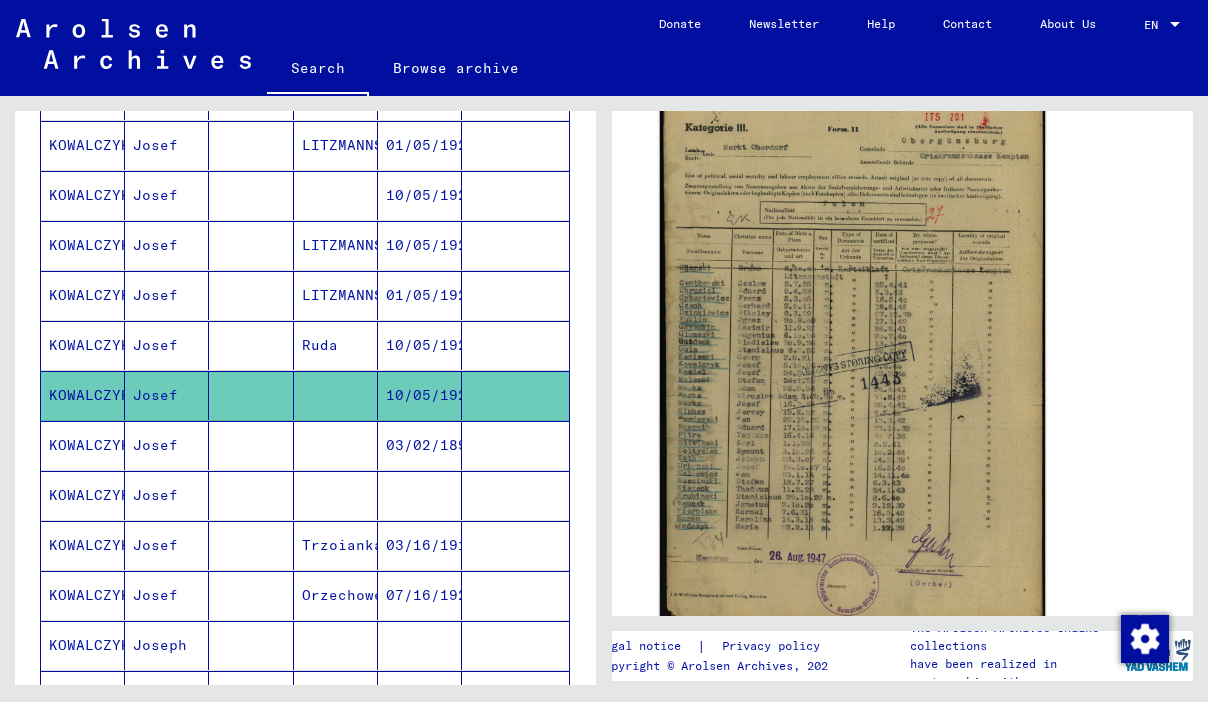 click 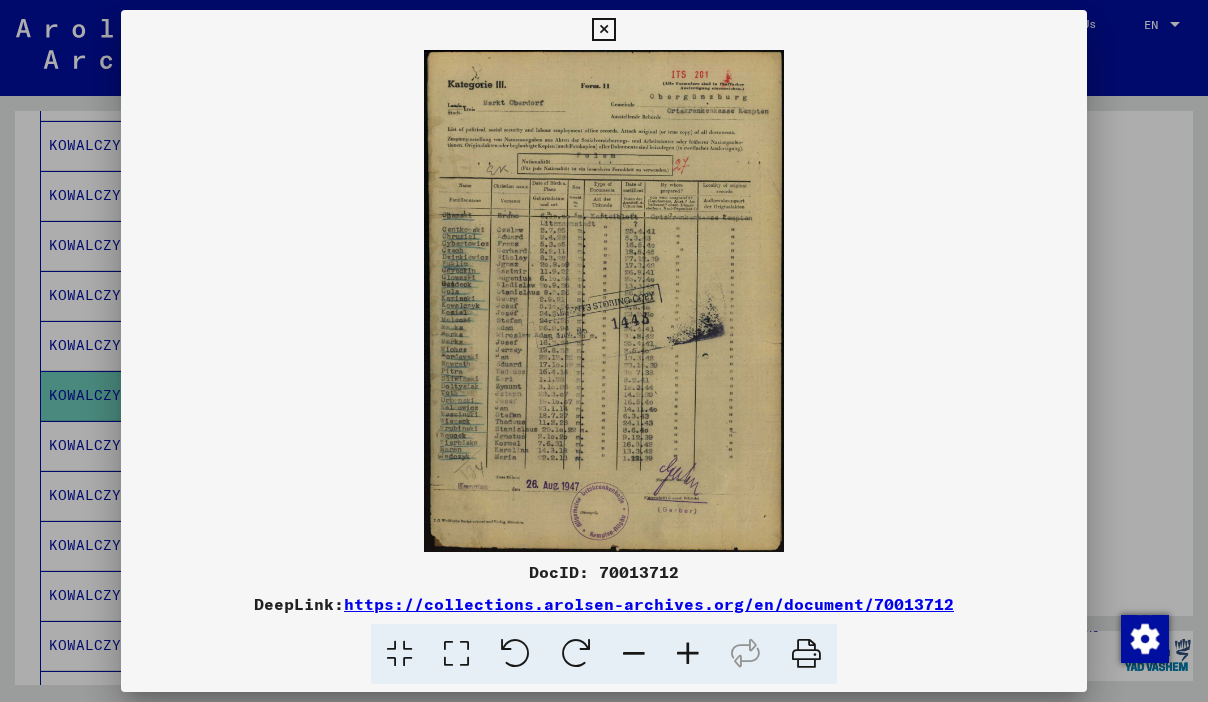 click at bounding box center (603, 30) 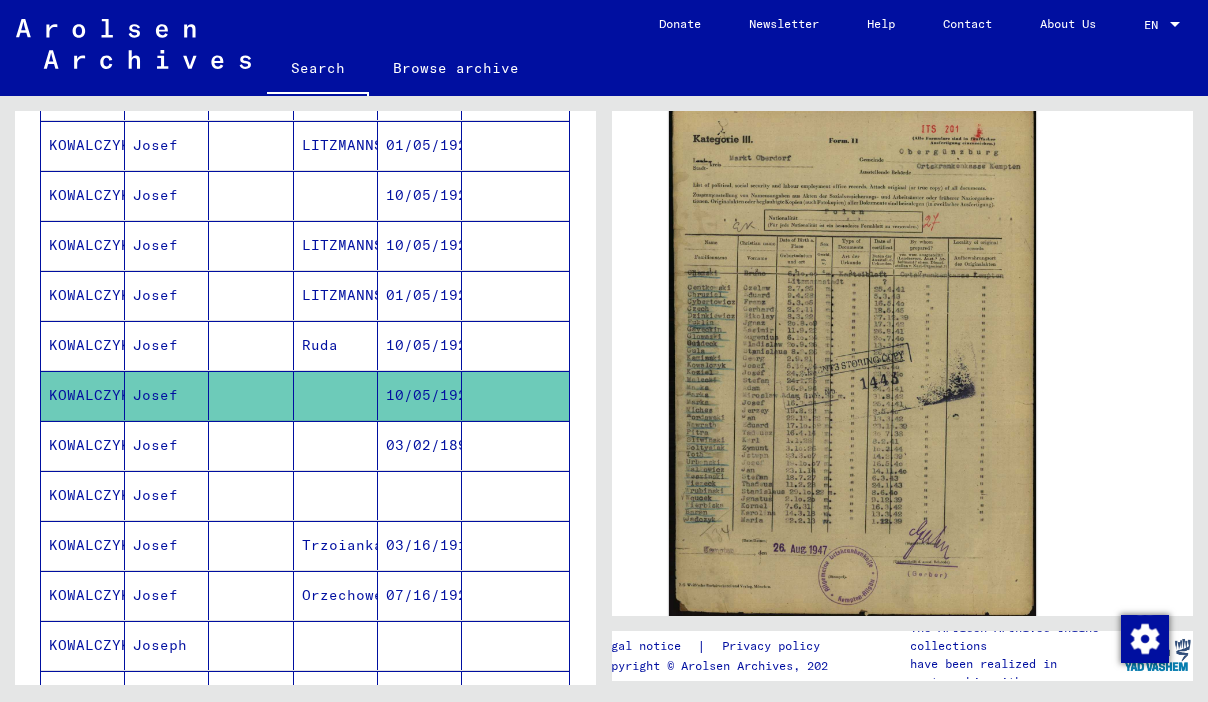 click on "10/05/1924" at bounding box center [420, 395] 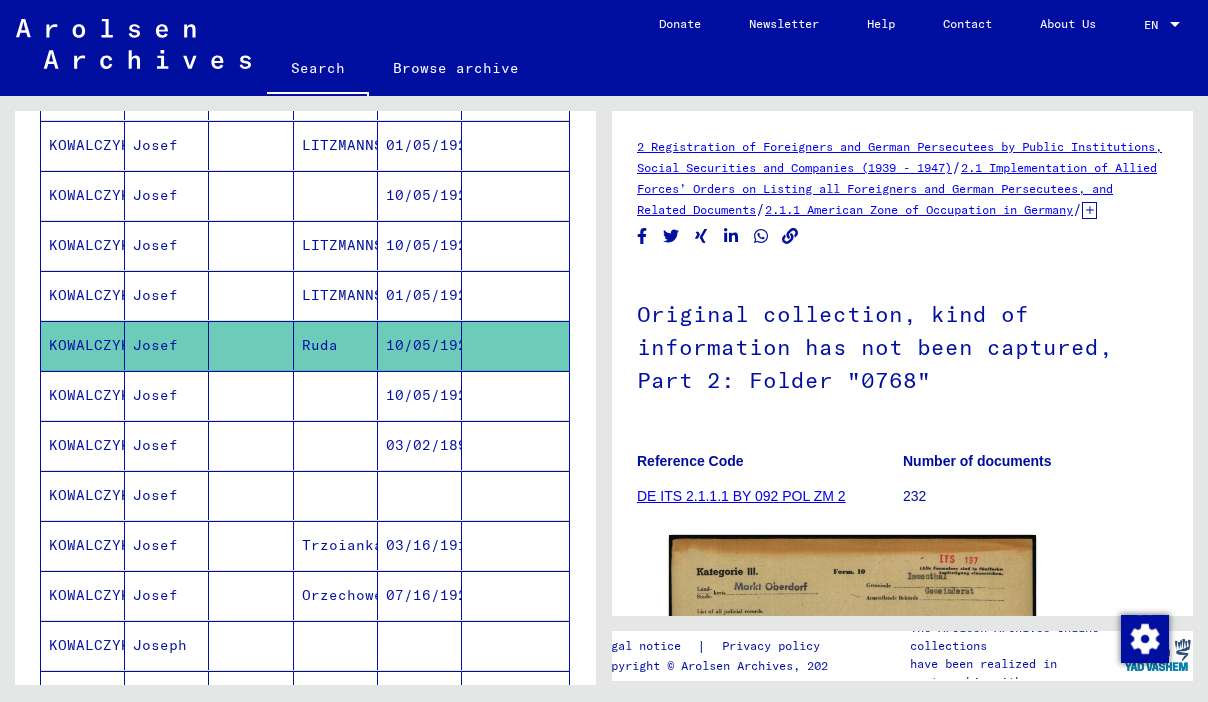 scroll, scrollTop: 0, scrollLeft: 0, axis: both 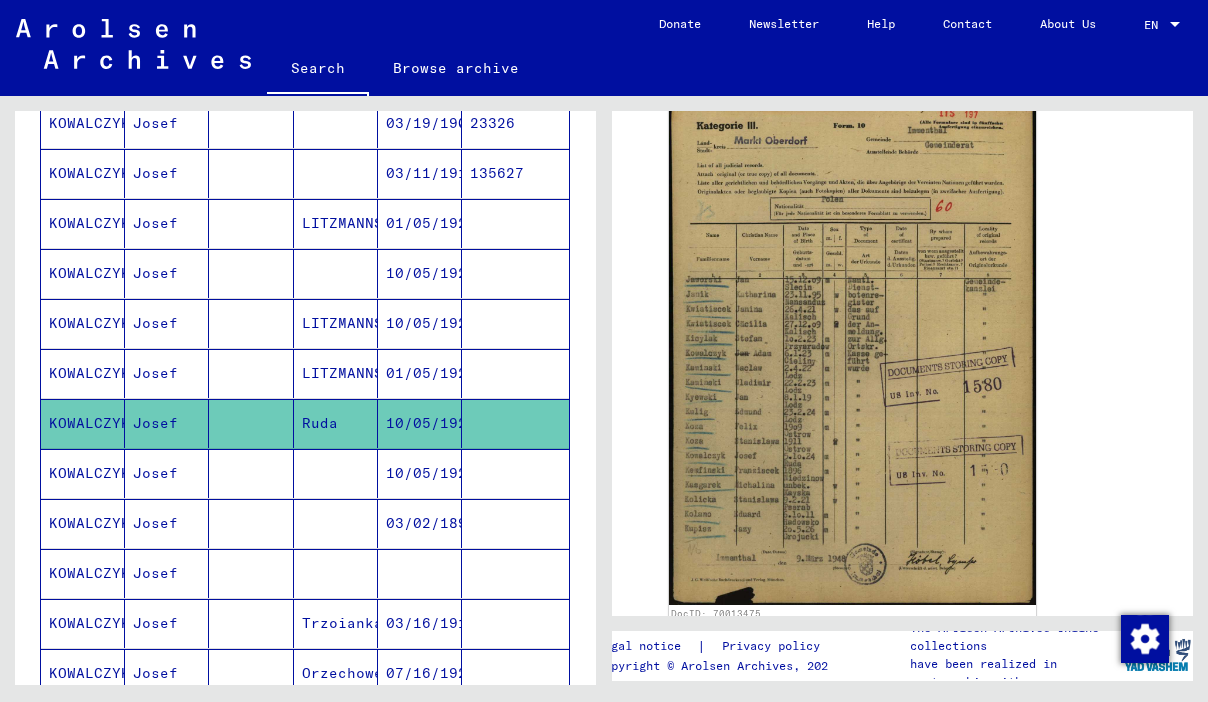 click at bounding box center [515, 423] 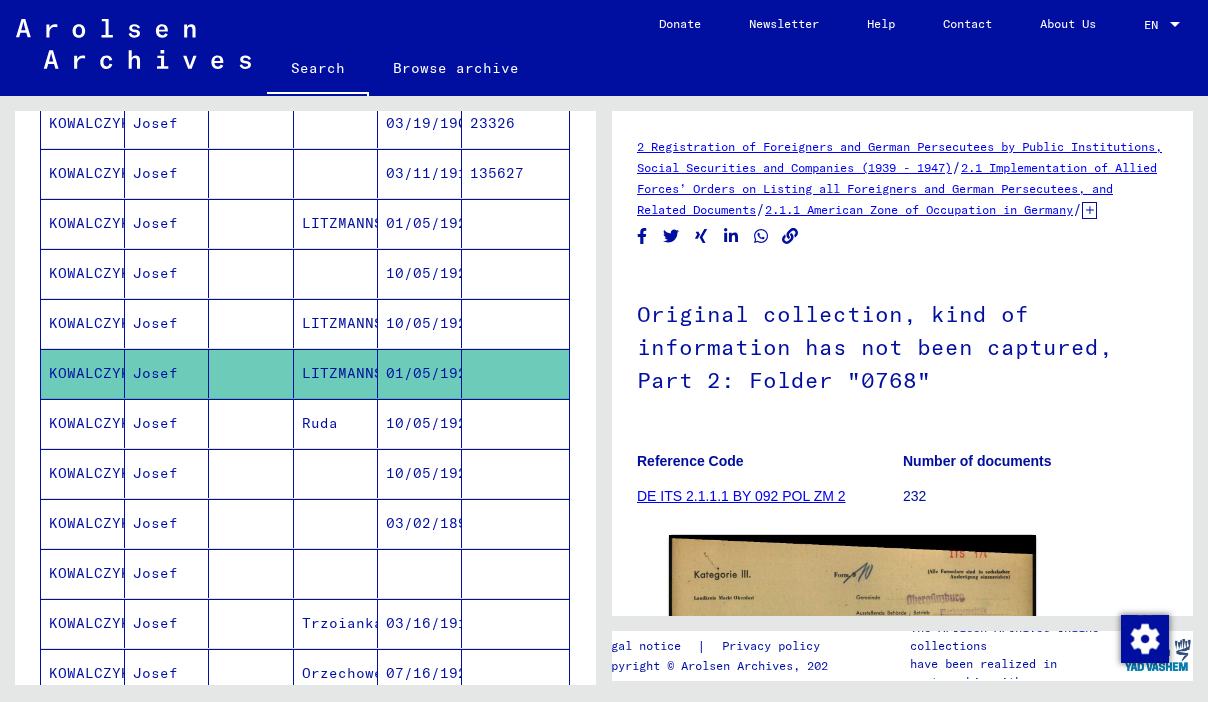 click at bounding box center [515, 373] 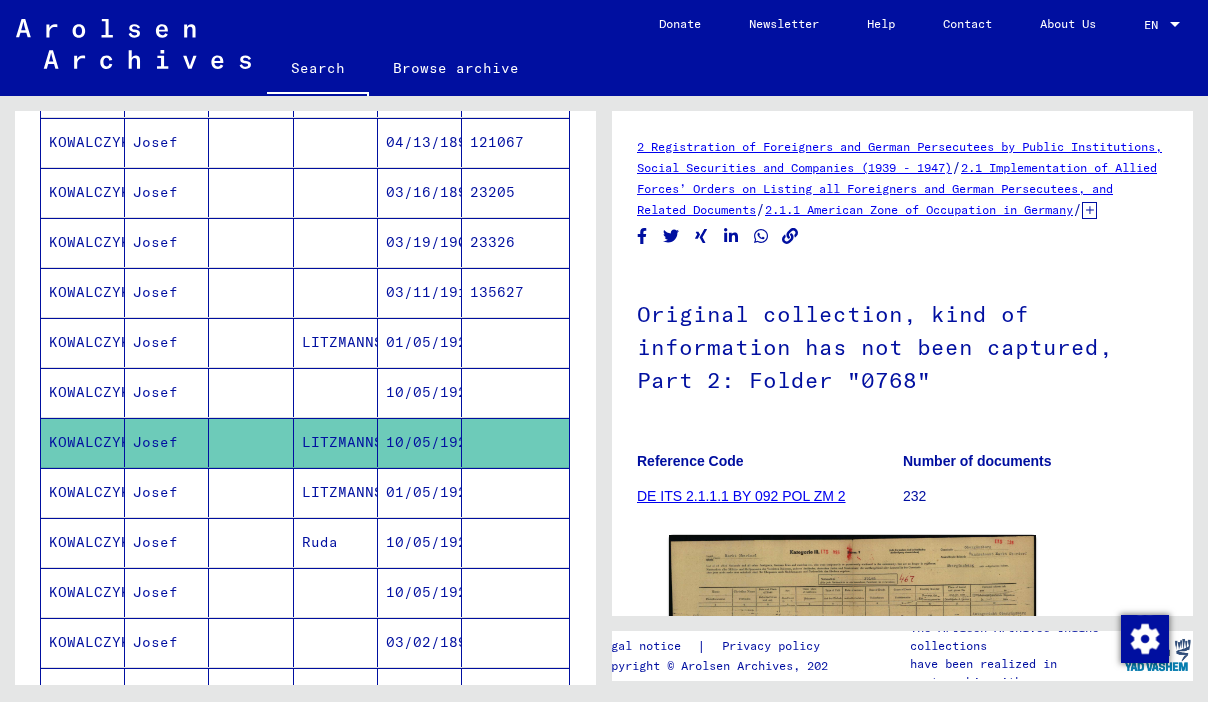scroll, scrollTop: 520, scrollLeft: 0, axis: vertical 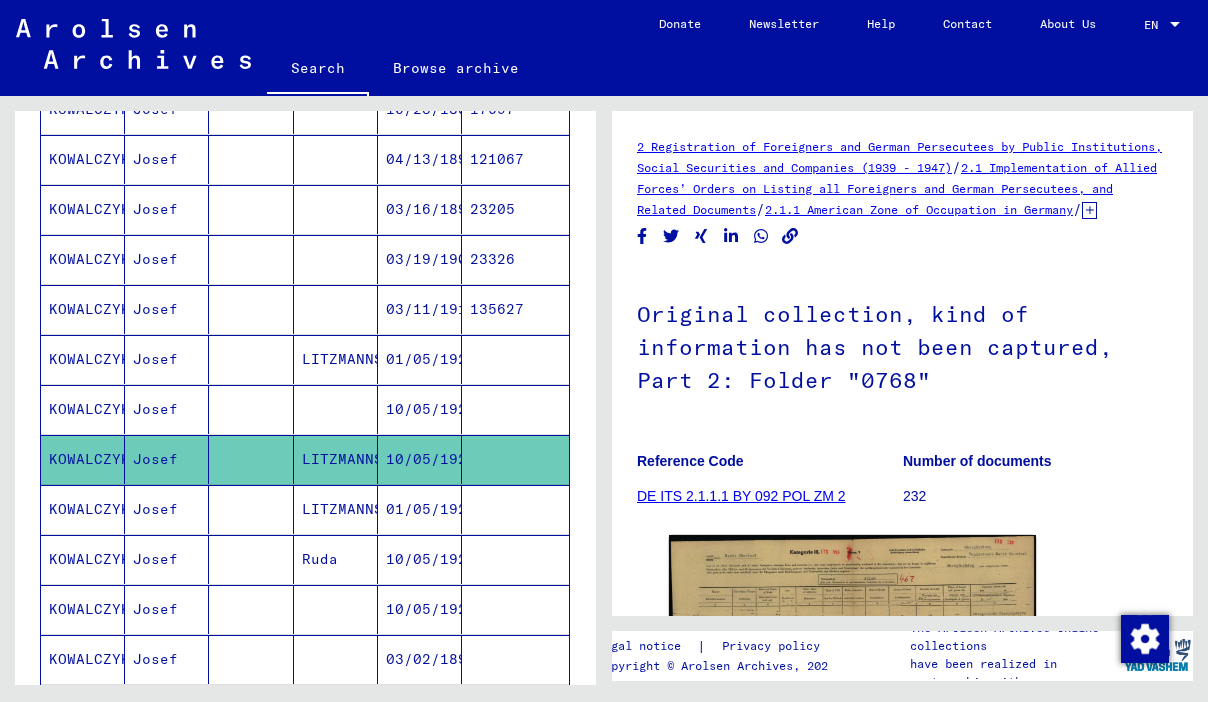 click on "10/05/1924" at bounding box center (420, 459) 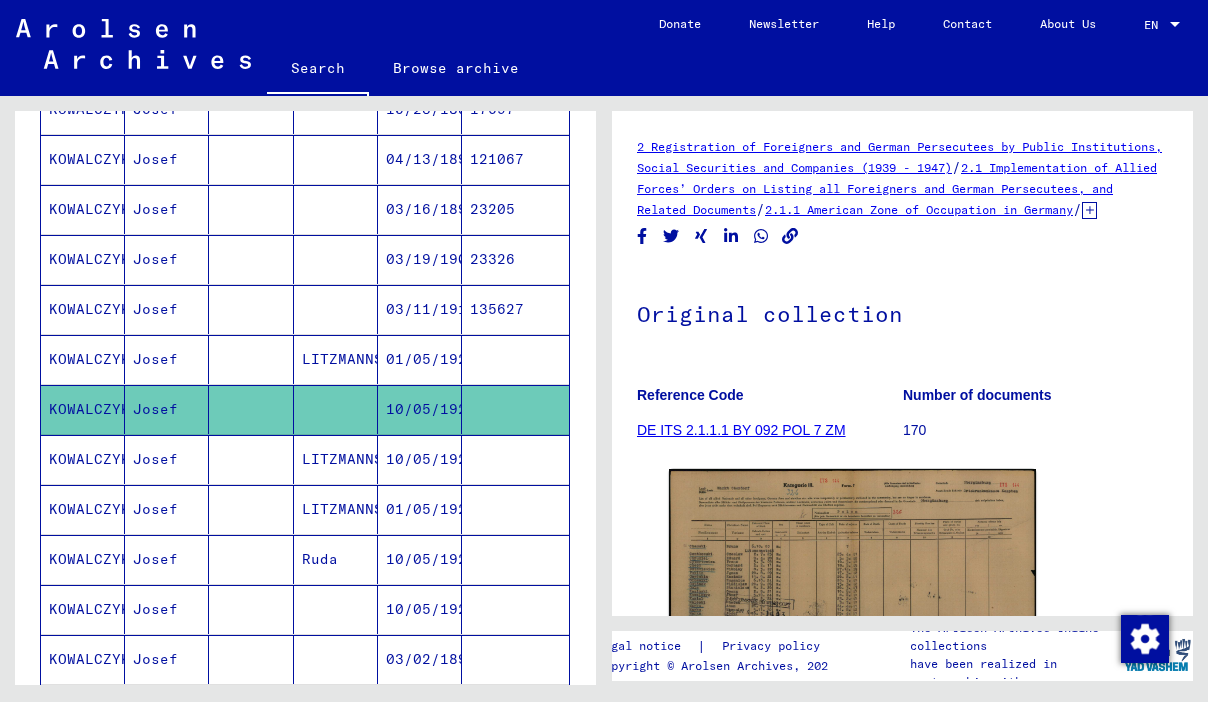 click at bounding box center (515, 409) 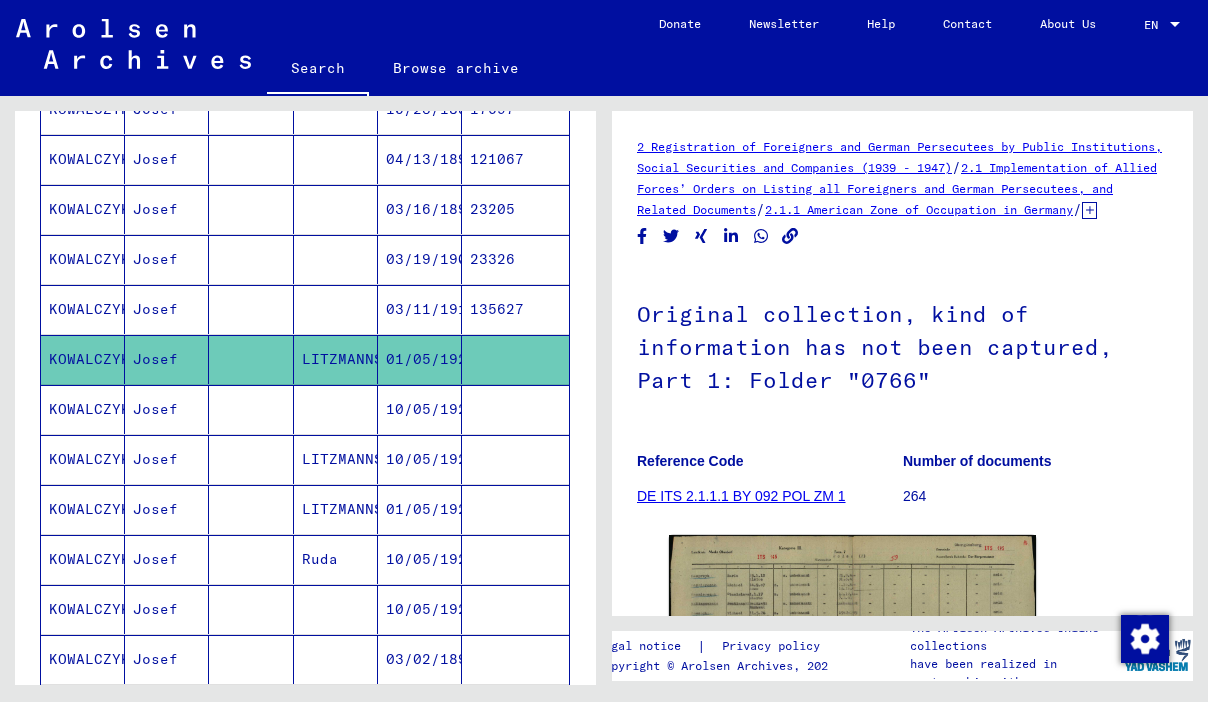 scroll, scrollTop: 0, scrollLeft: 0, axis: both 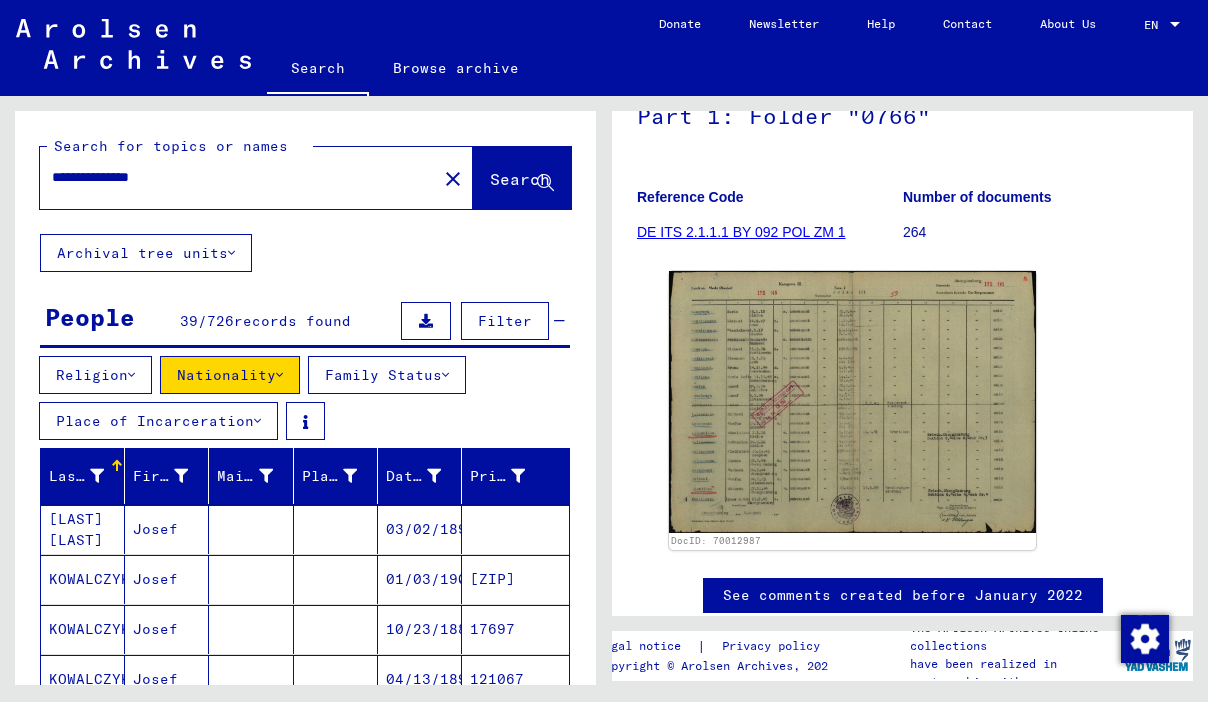 click on "**********" 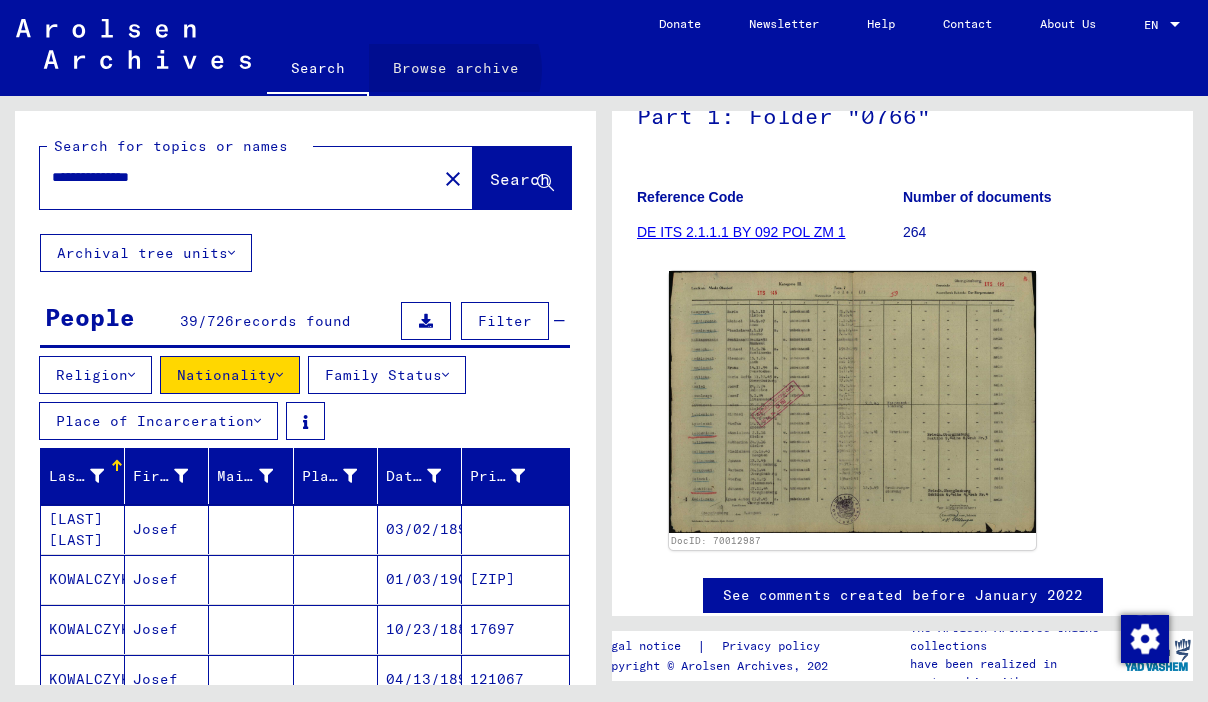 click on "Browse archive" 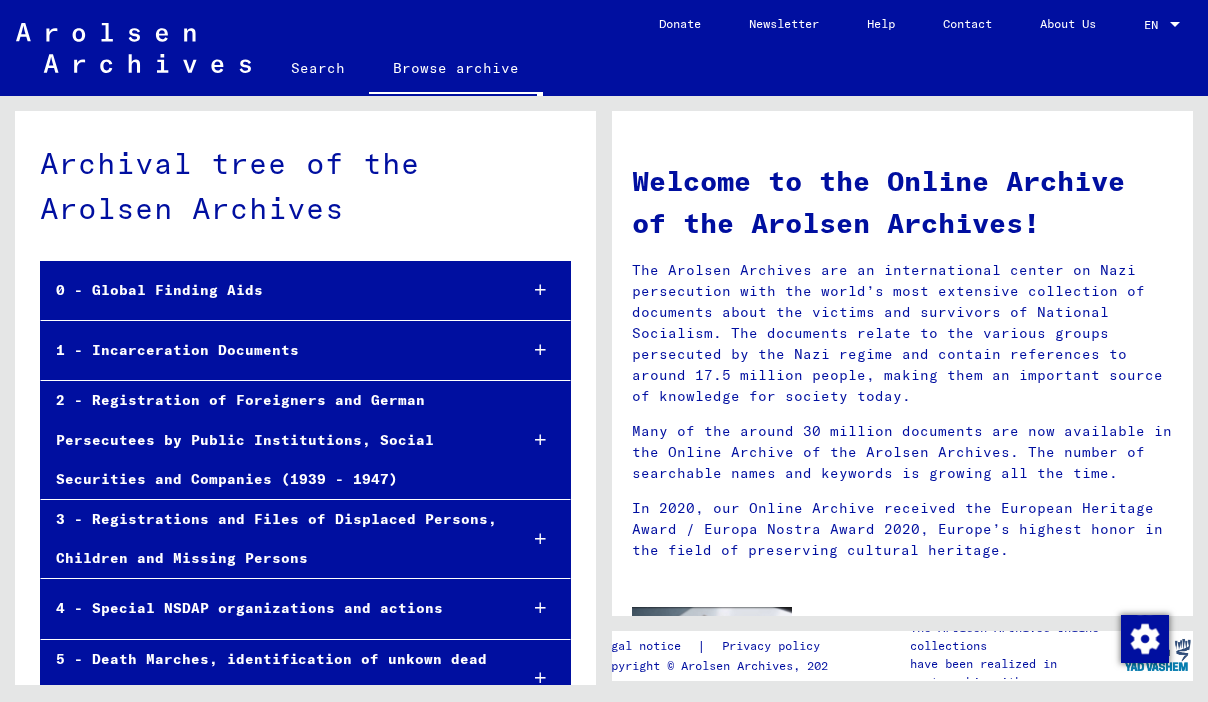 click on "Search" 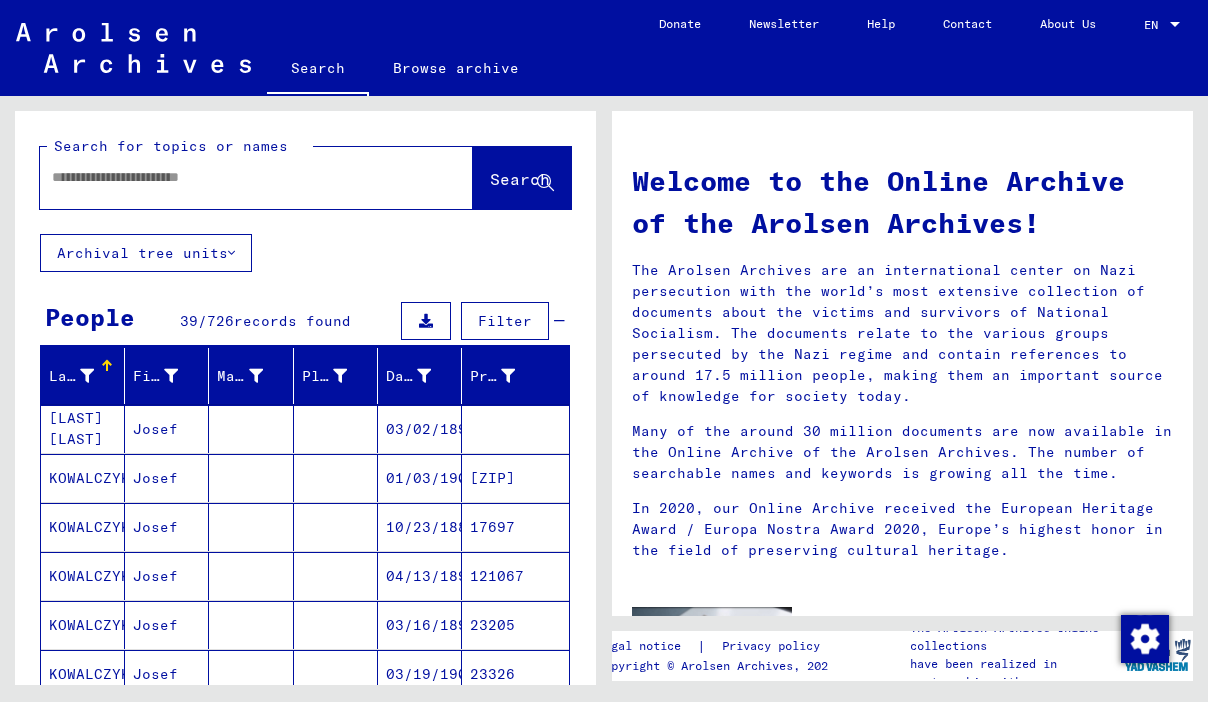 click 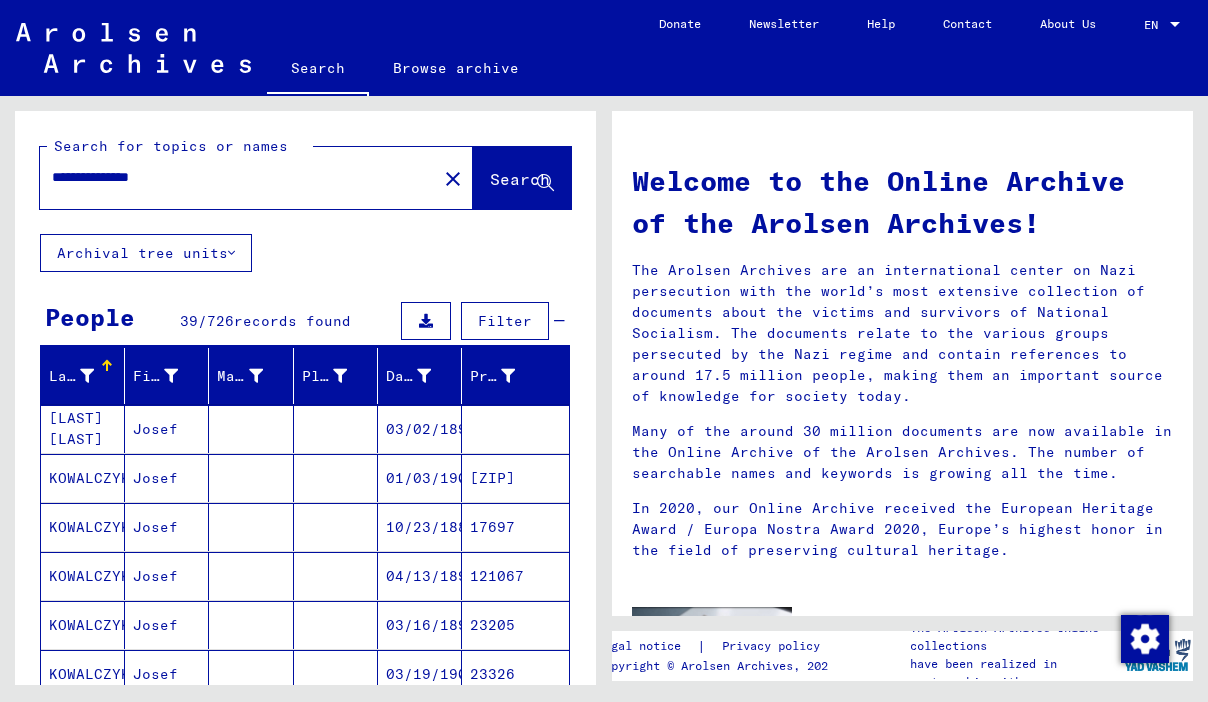 type on "**********" 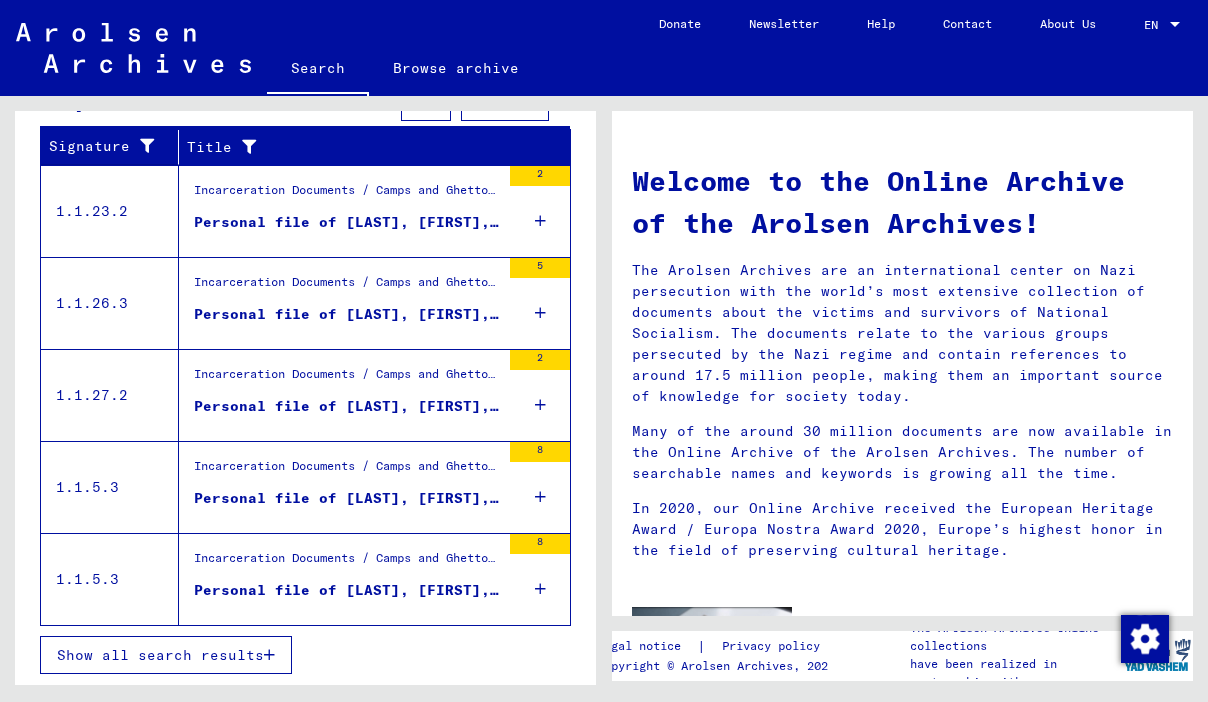 scroll, scrollTop: 398, scrollLeft: 0, axis: vertical 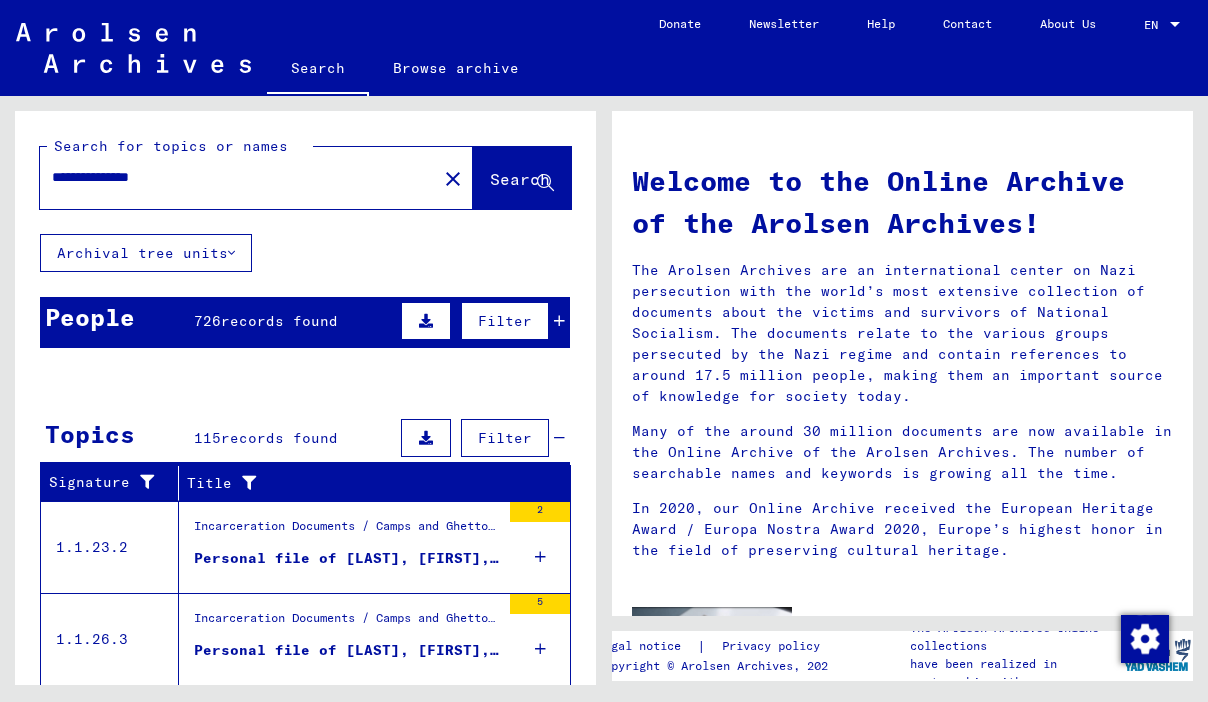 click at bounding box center [559, 321] 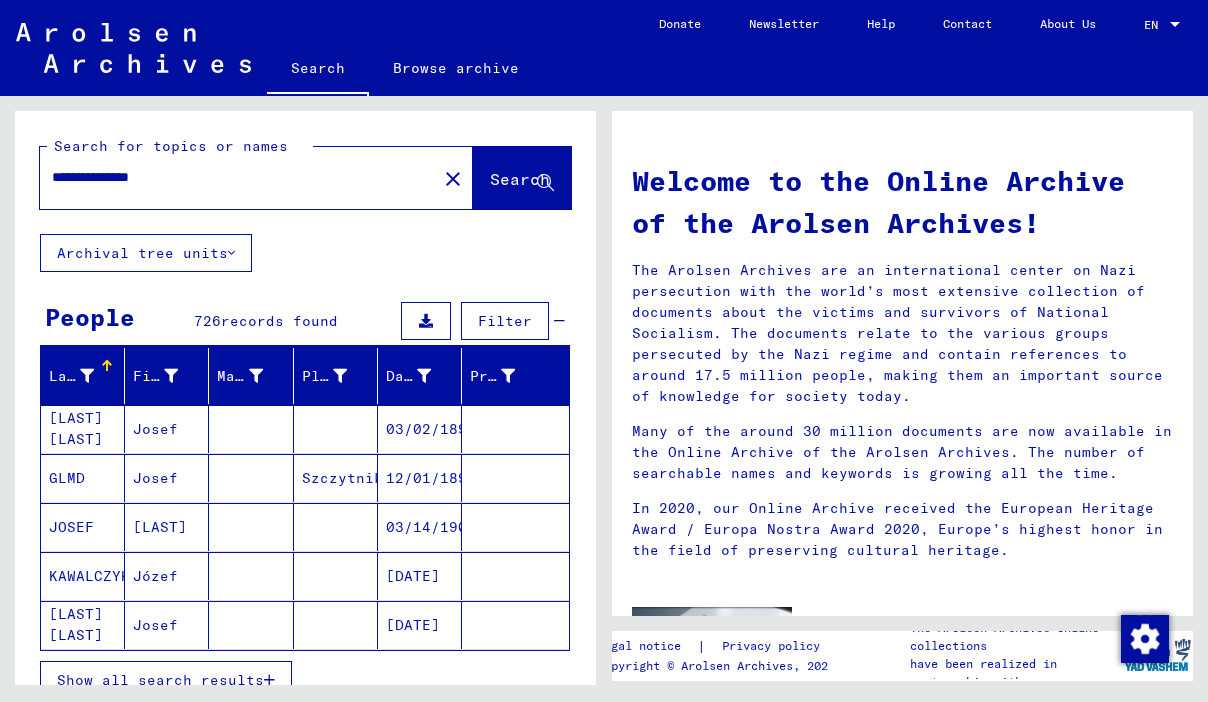 click on "Filter" at bounding box center [505, 321] 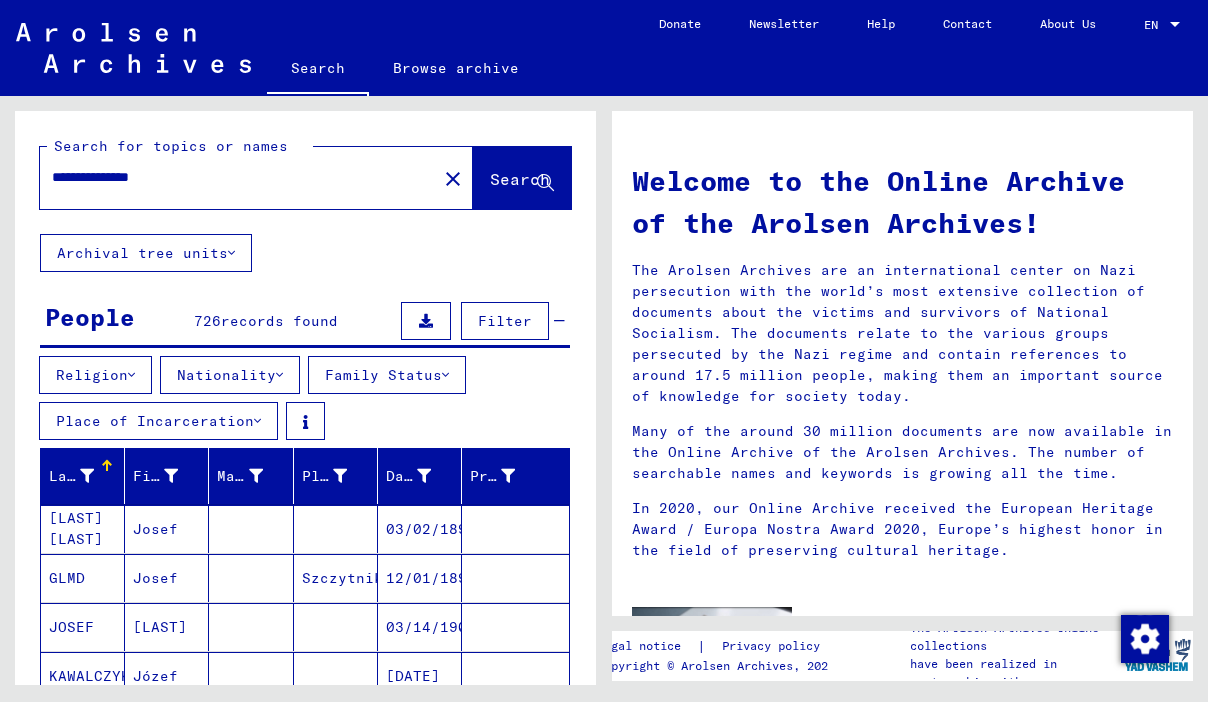 click on "Filter" at bounding box center (505, 321) 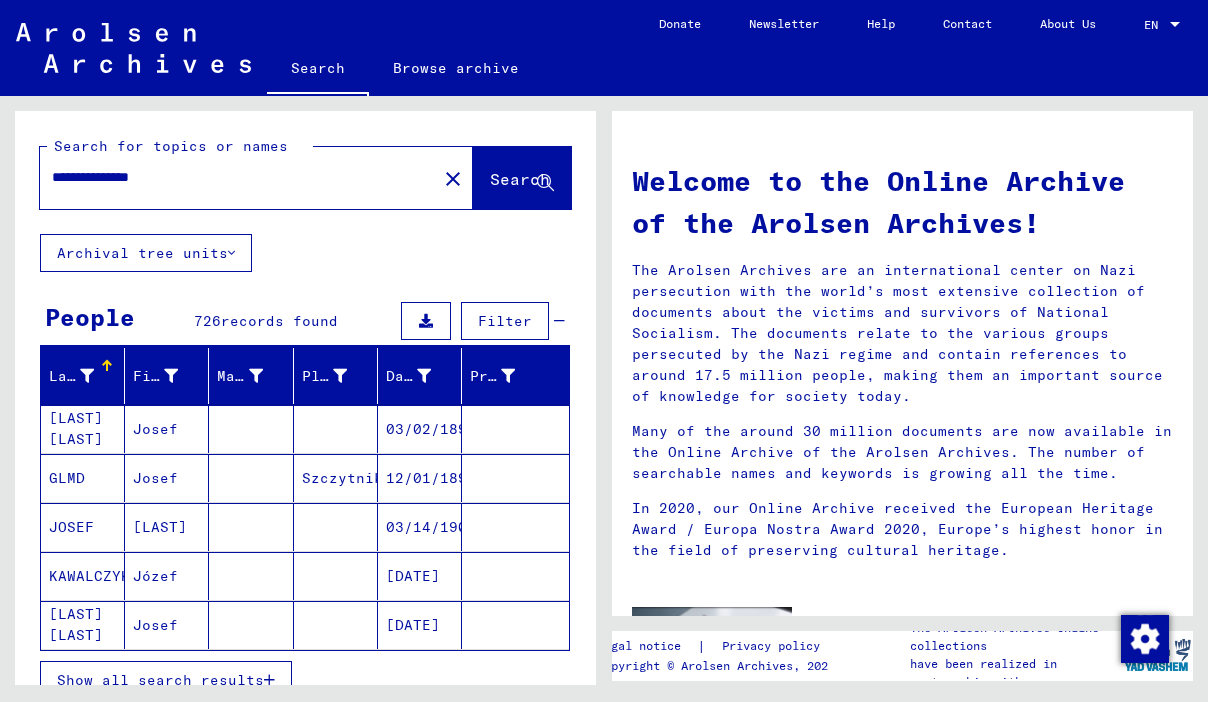 click on "03/02/1899" at bounding box center [420, 478] 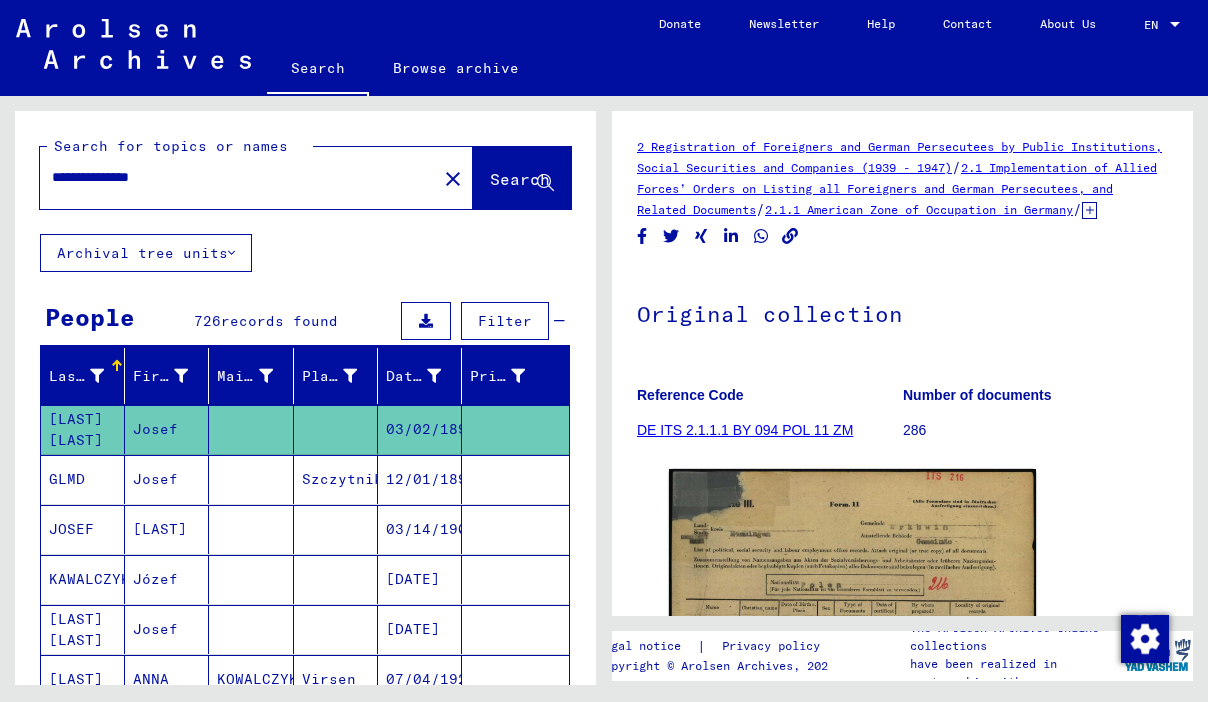 scroll, scrollTop: 0, scrollLeft: 0, axis: both 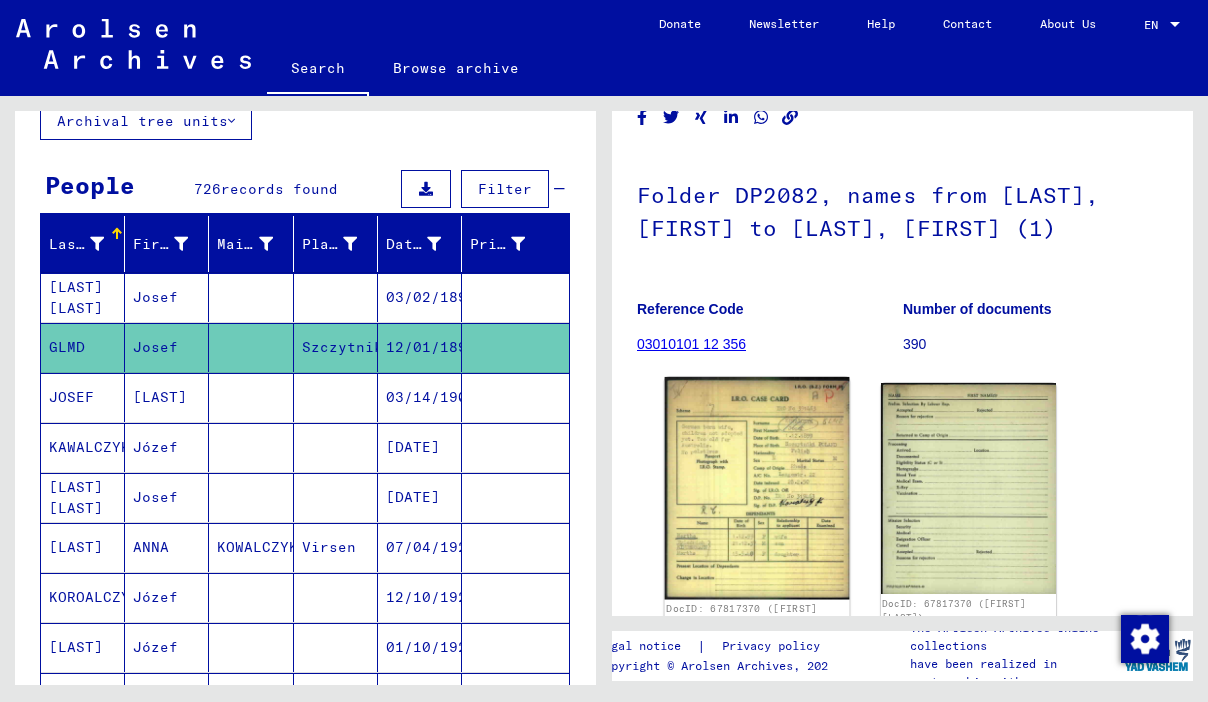 click 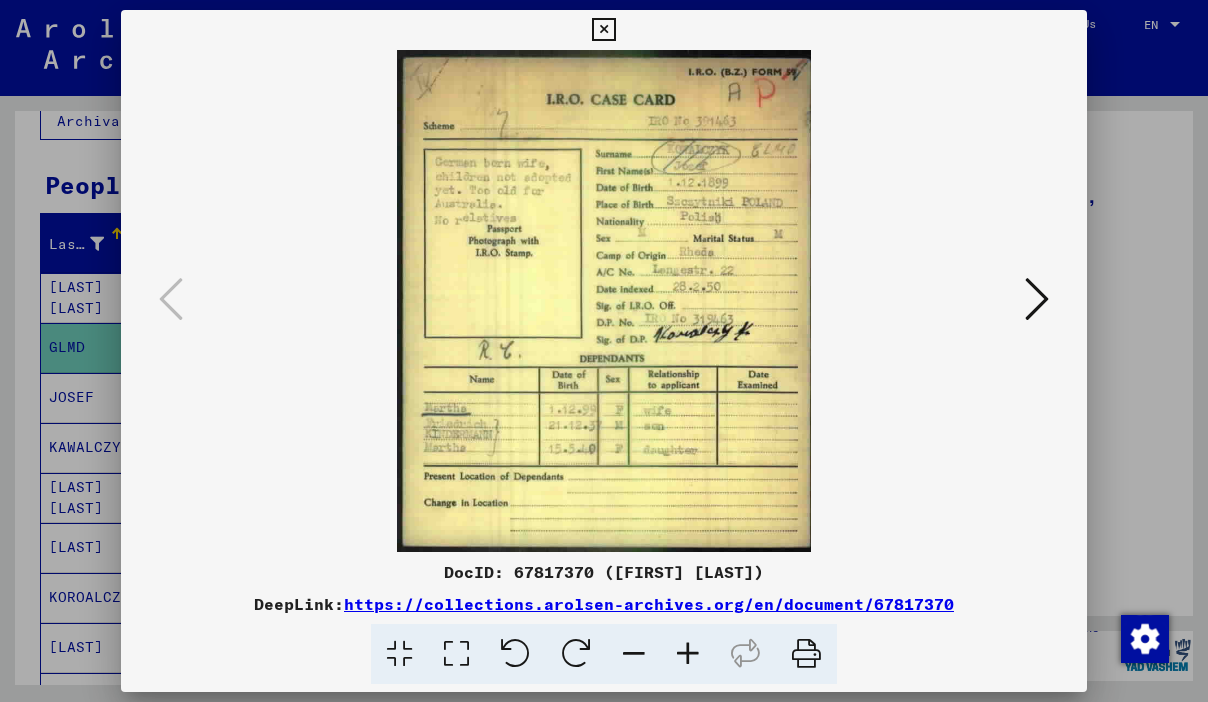 click at bounding box center (604, 351) 